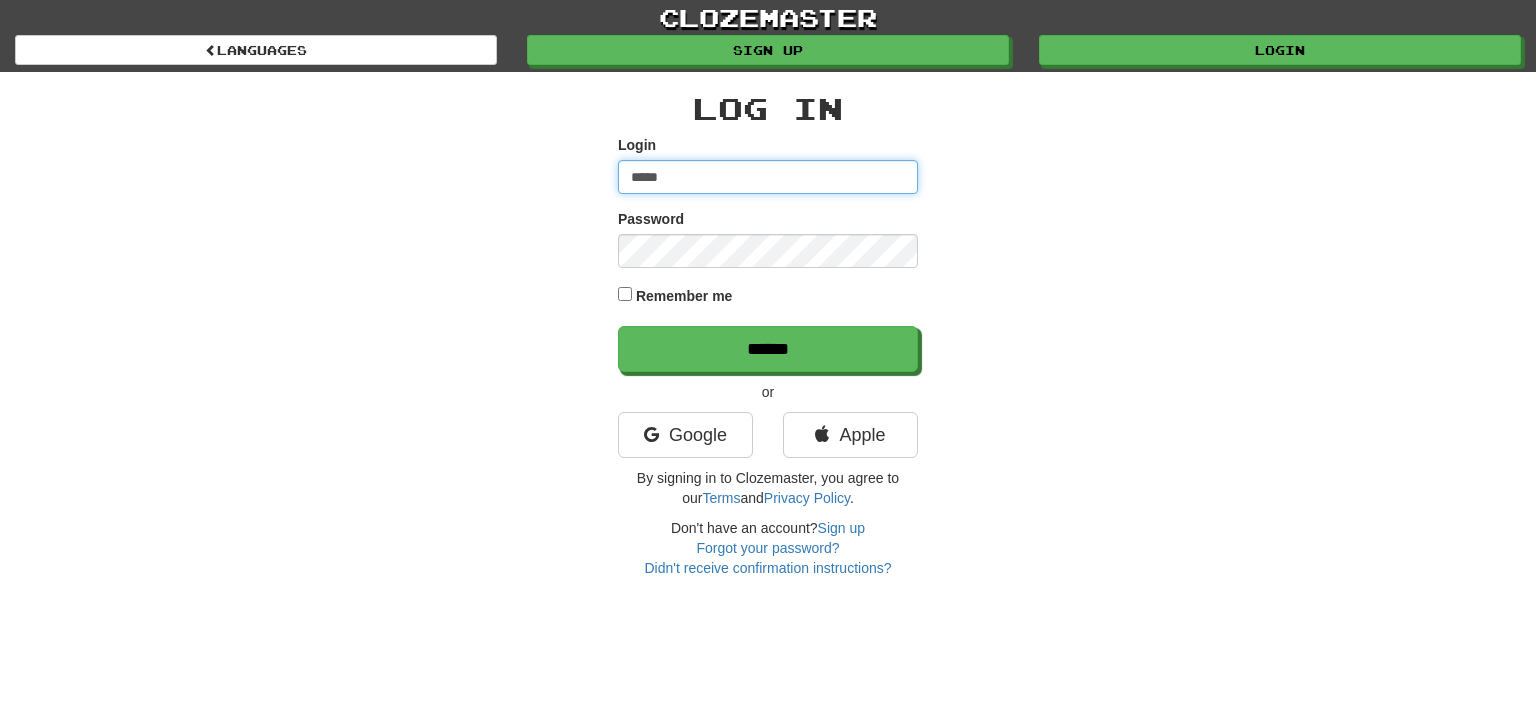 scroll, scrollTop: 0, scrollLeft: 0, axis: both 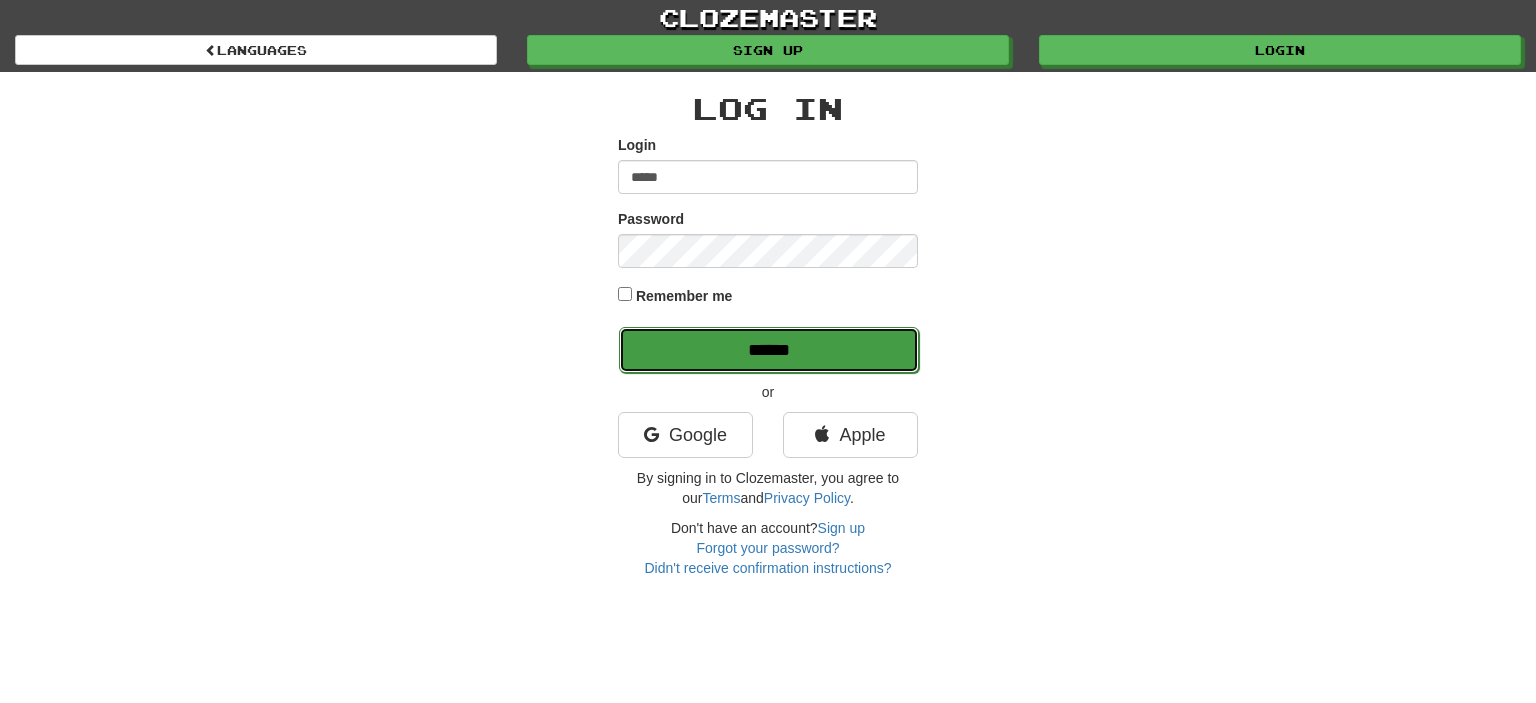 click on "******" at bounding box center [769, 350] 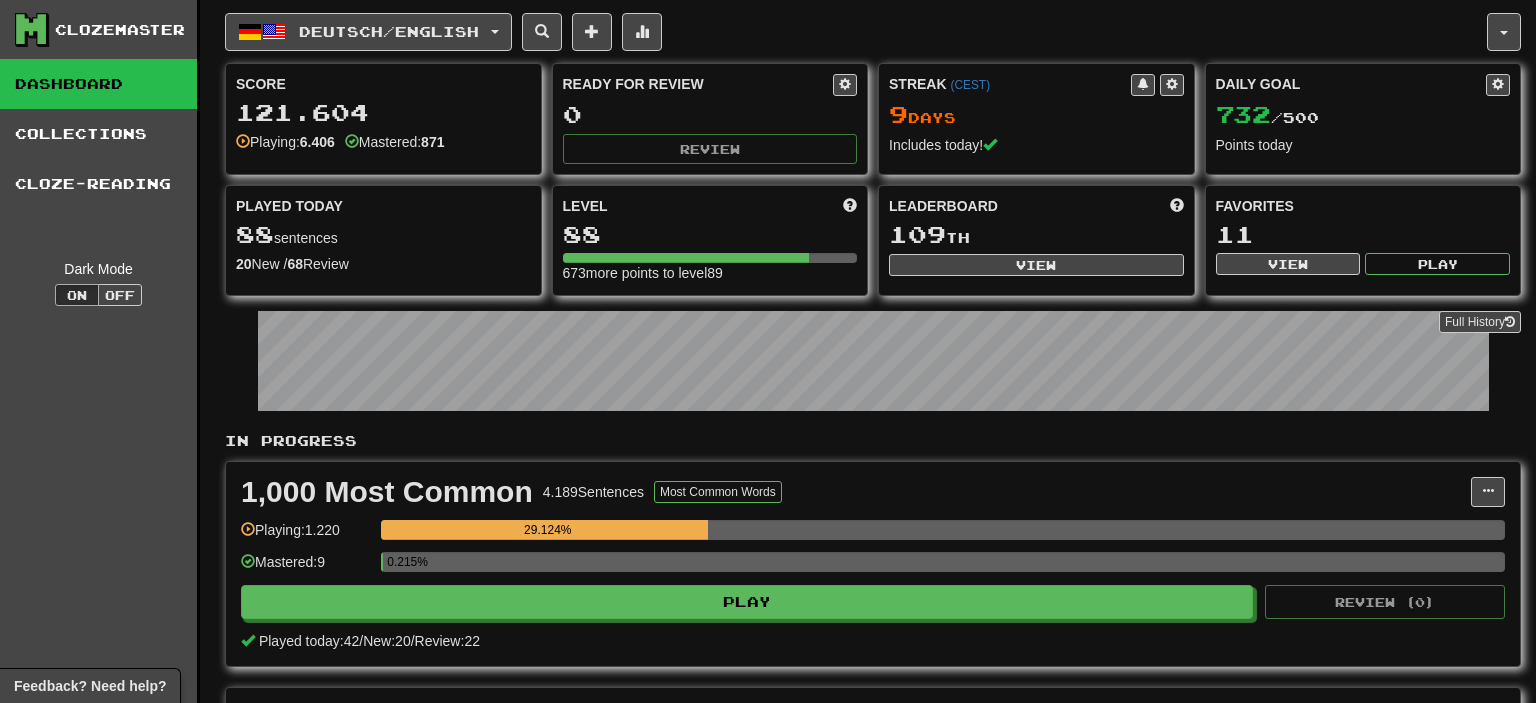 scroll, scrollTop: 0, scrollLeft: 0, axis: both 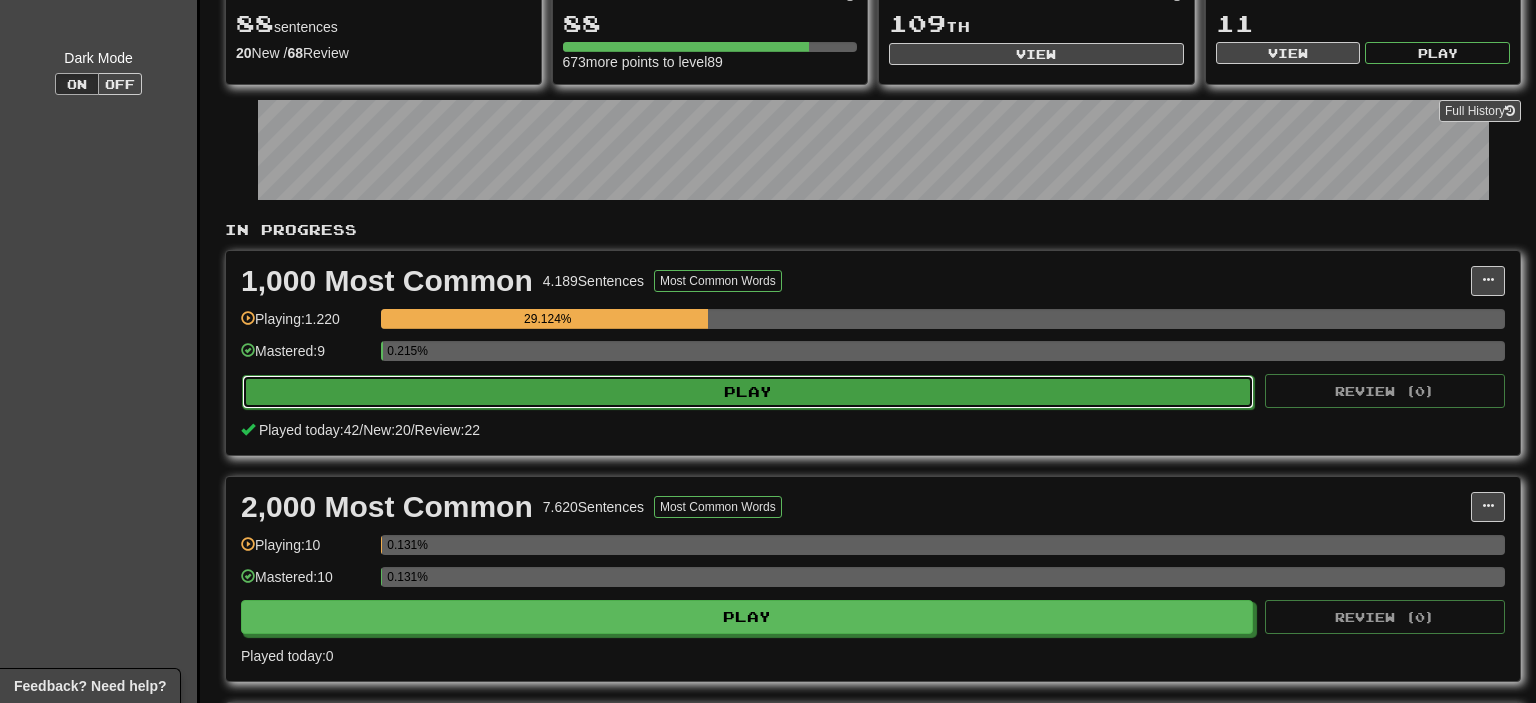 click on "Play" at bounding box center [748, 392] 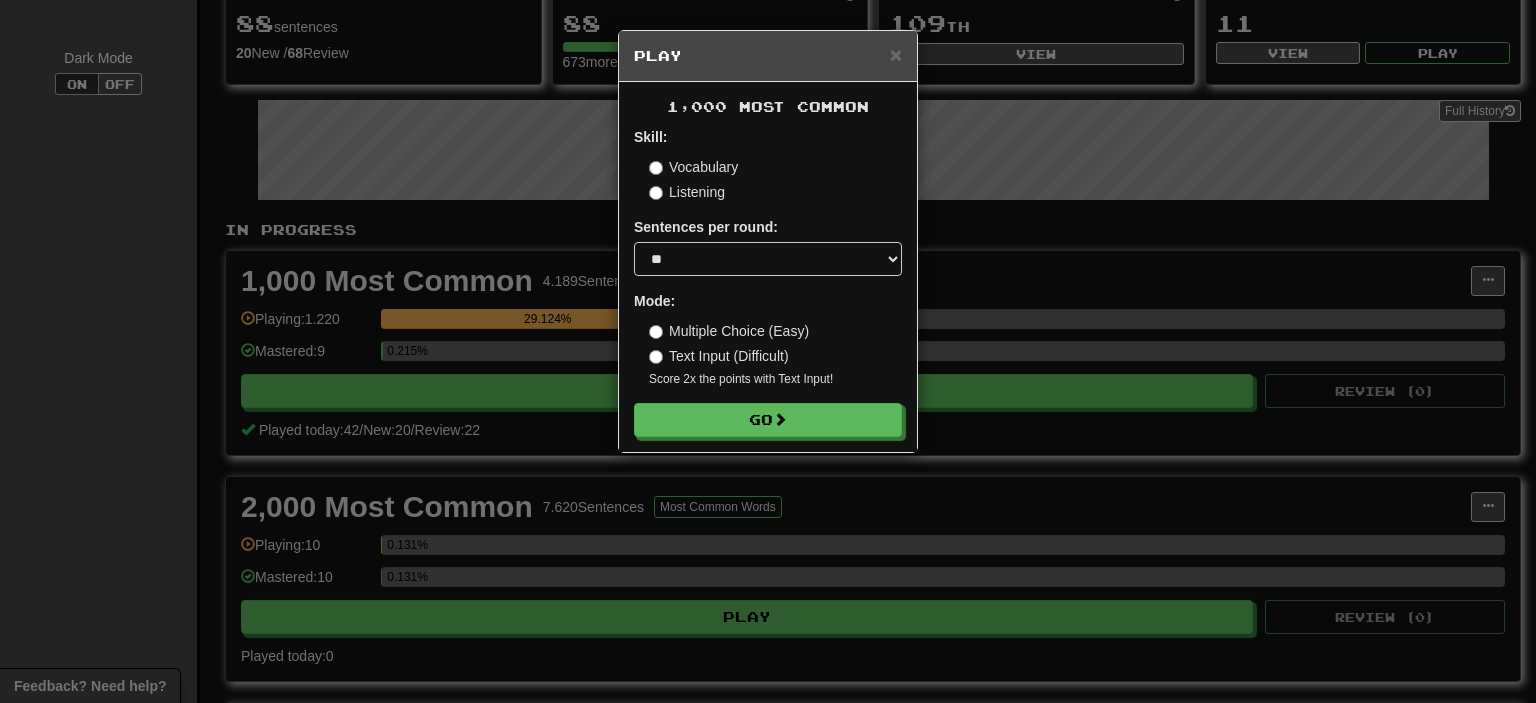 click on "Play" at bounding box center (768, 56) 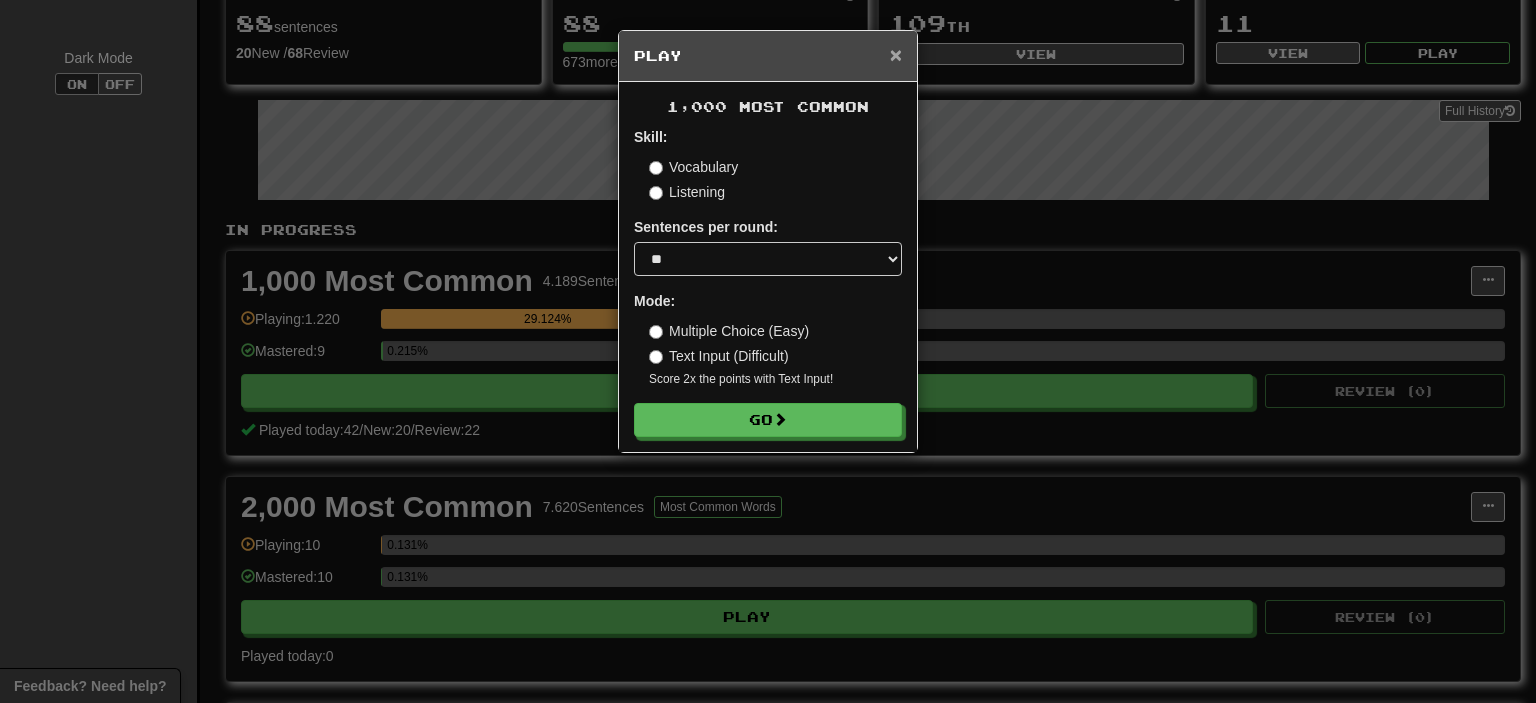 click on "×" at bounding box center [896, 54] 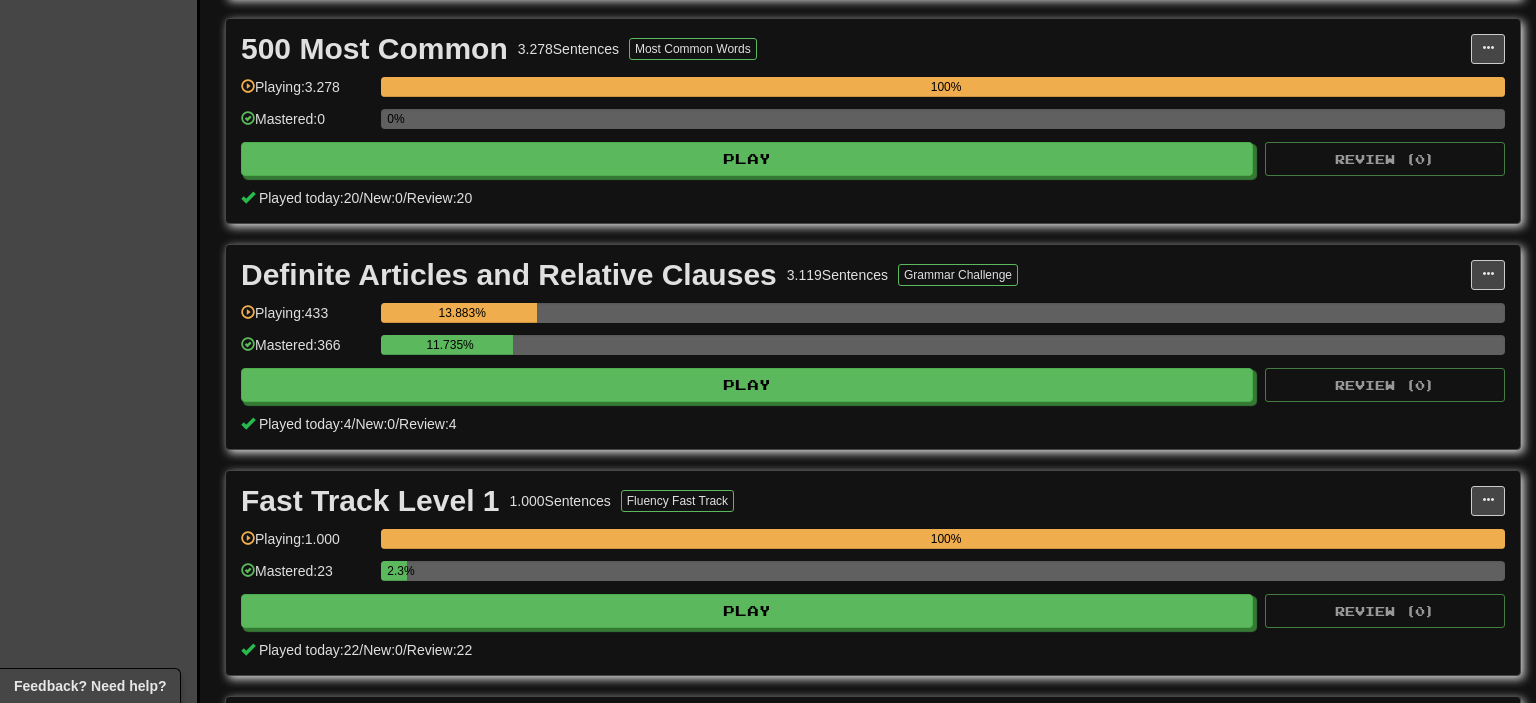 scroll, scrollTop: 1161, scrollLeft: 0, axis: vertical 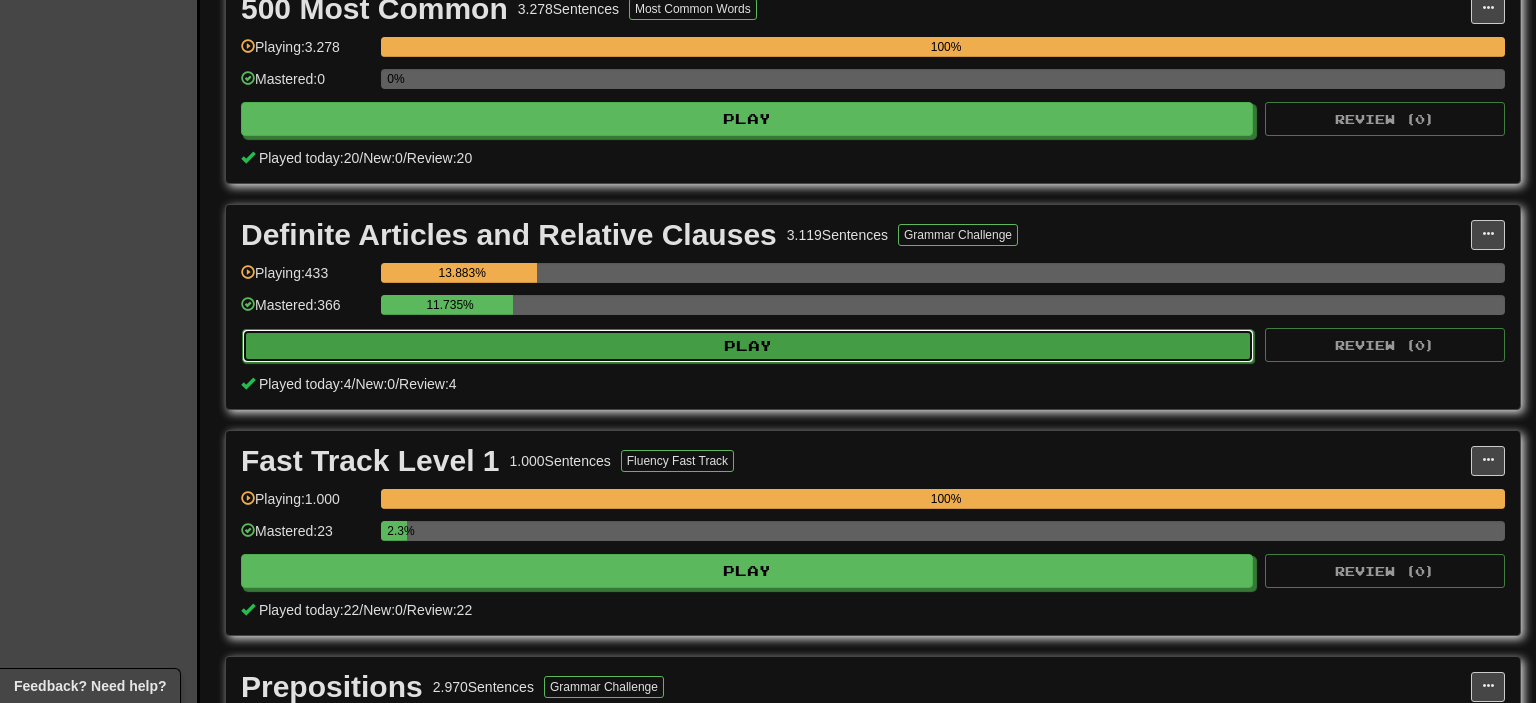 click on "Play" at bounding box center (748, 346) 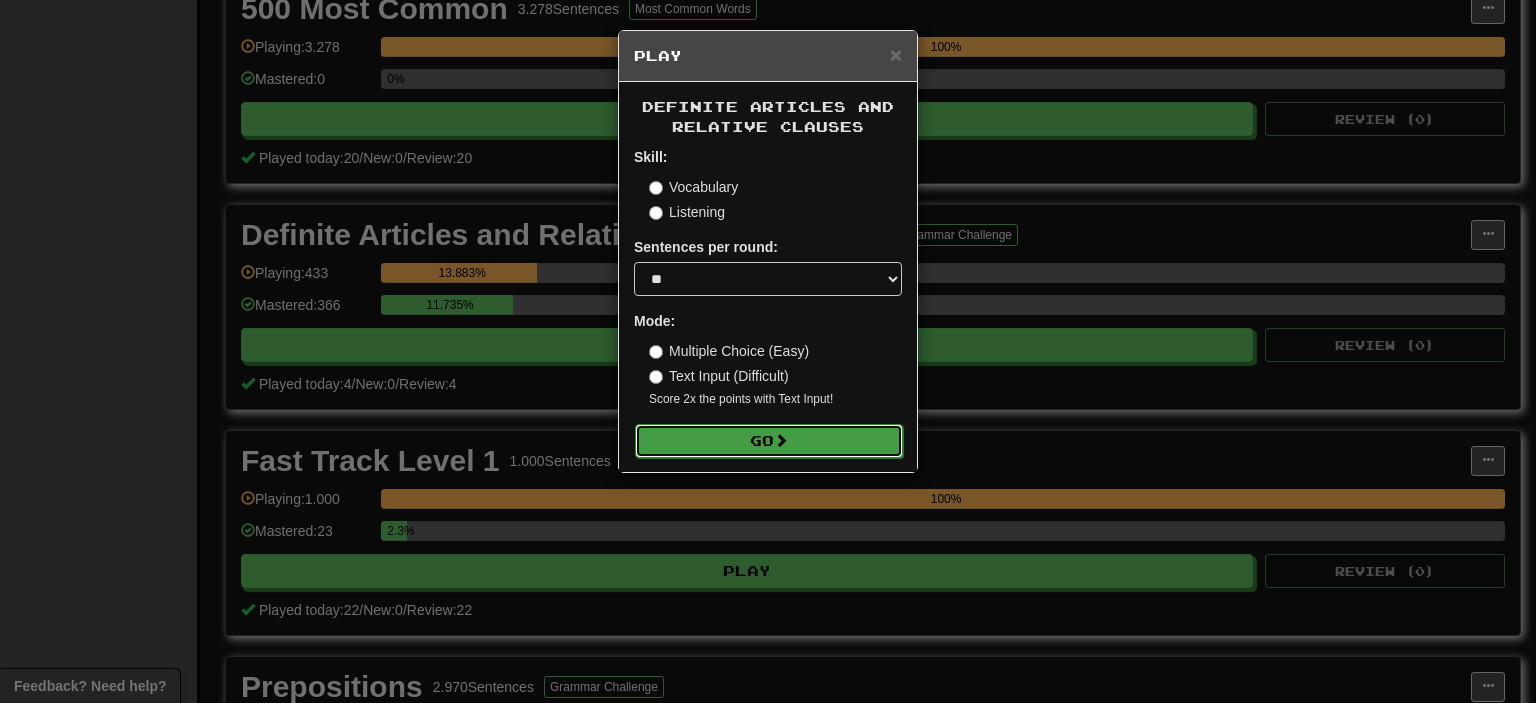 click on "Go" at bounding box center [769, 441] 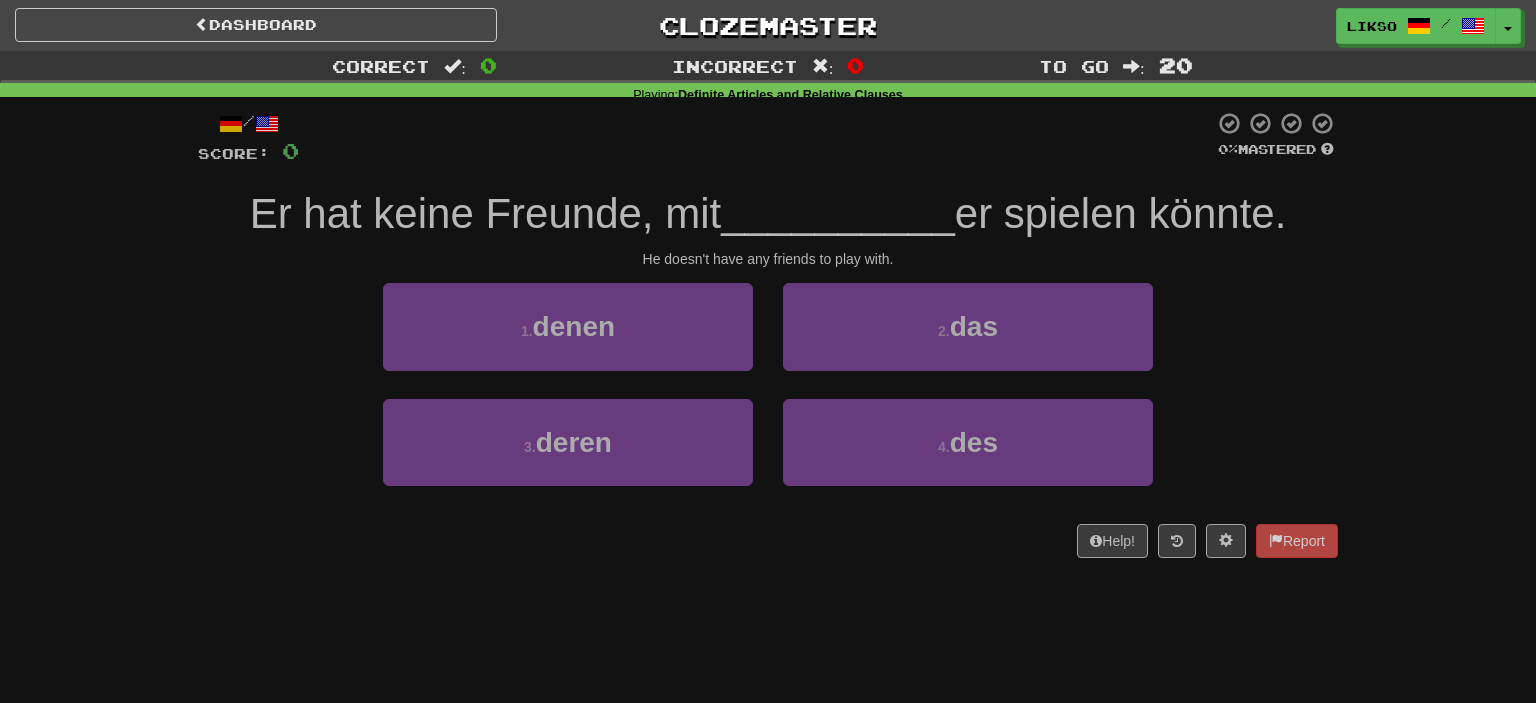 scroll, scrollTop: 0, scrollLeft: 0, axis: both 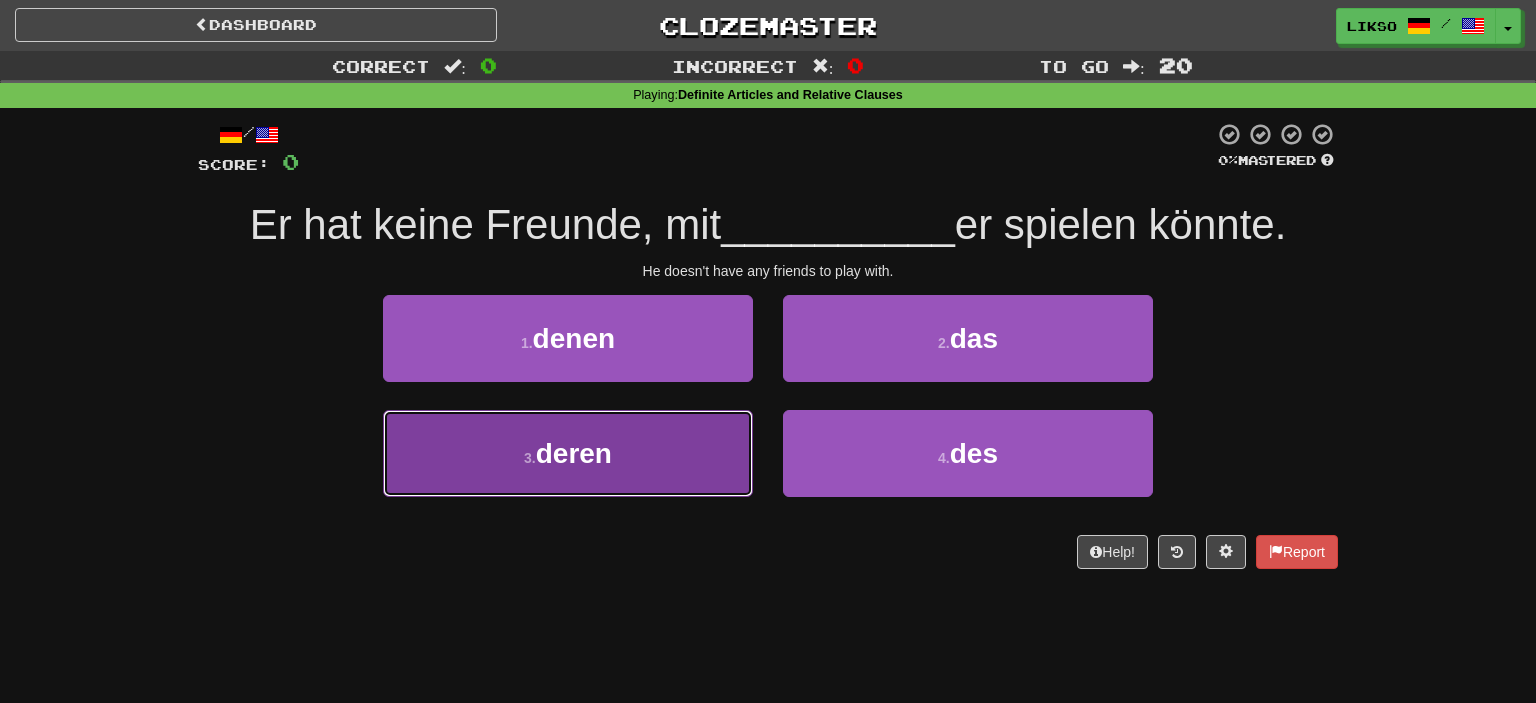 click on "3 .  deren" at bounding box center (568, 453) 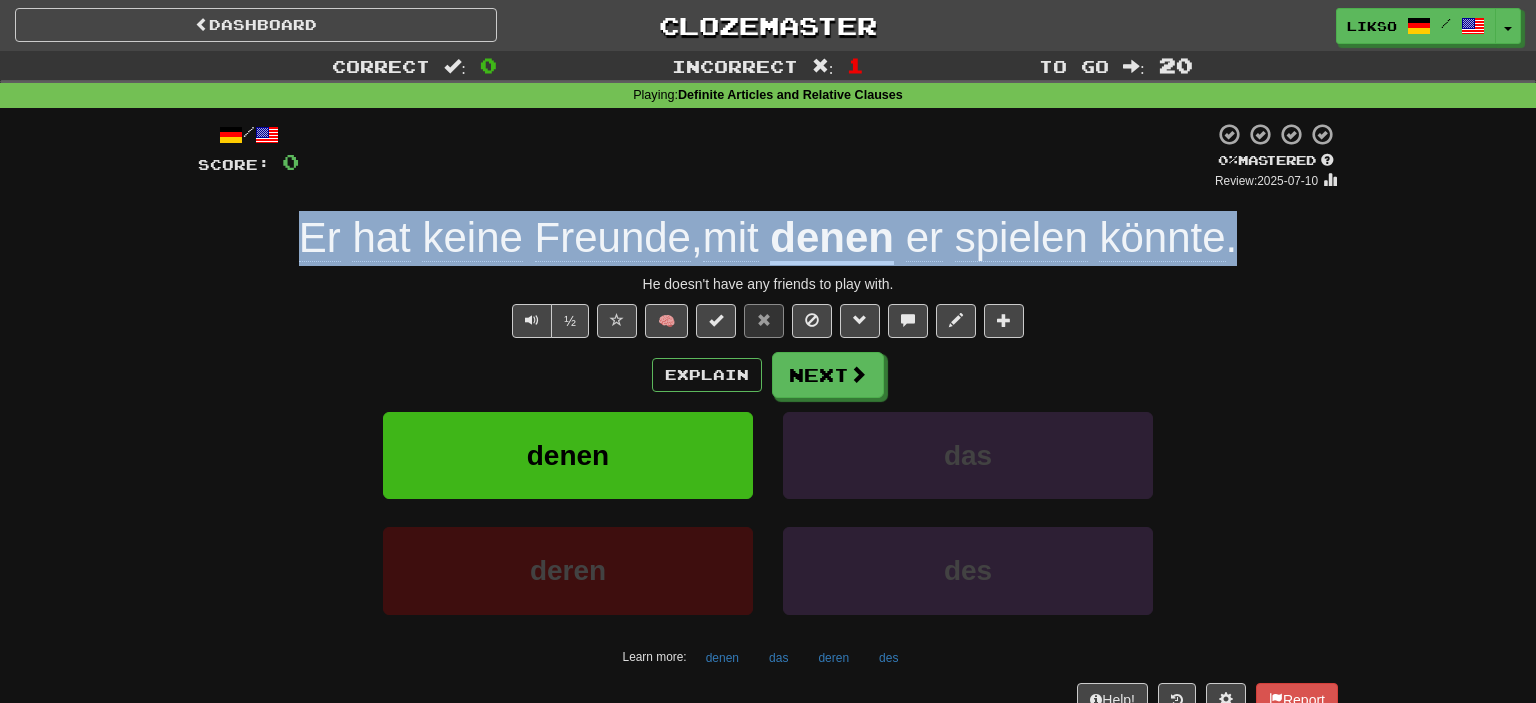 drag, startPoint x: 267, startPoint y: 230, endPoint x: 1247, endPoint y: 234, distance: 980.0082 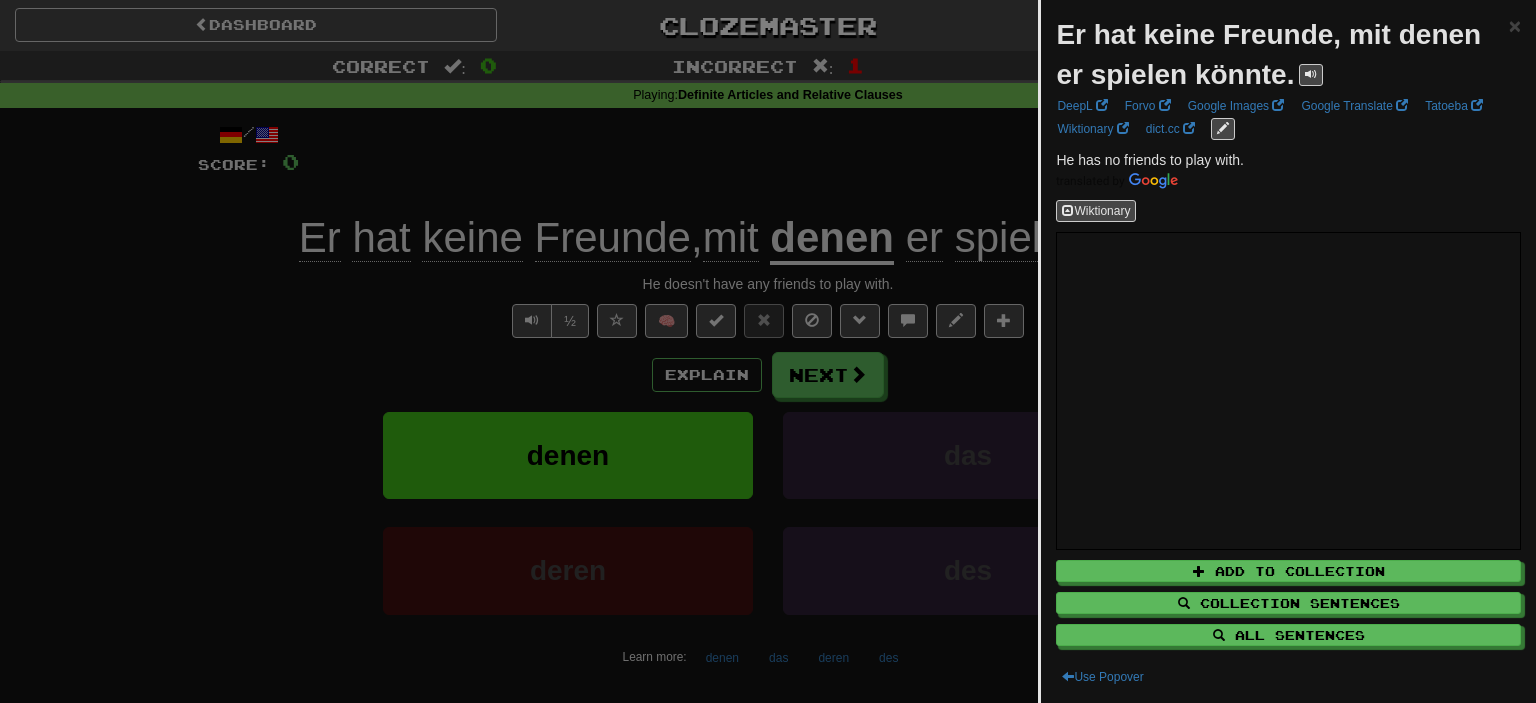 click on "Er hat keine Freunde, mit denen er spielen könnte." at bounding box center (1282, 55) 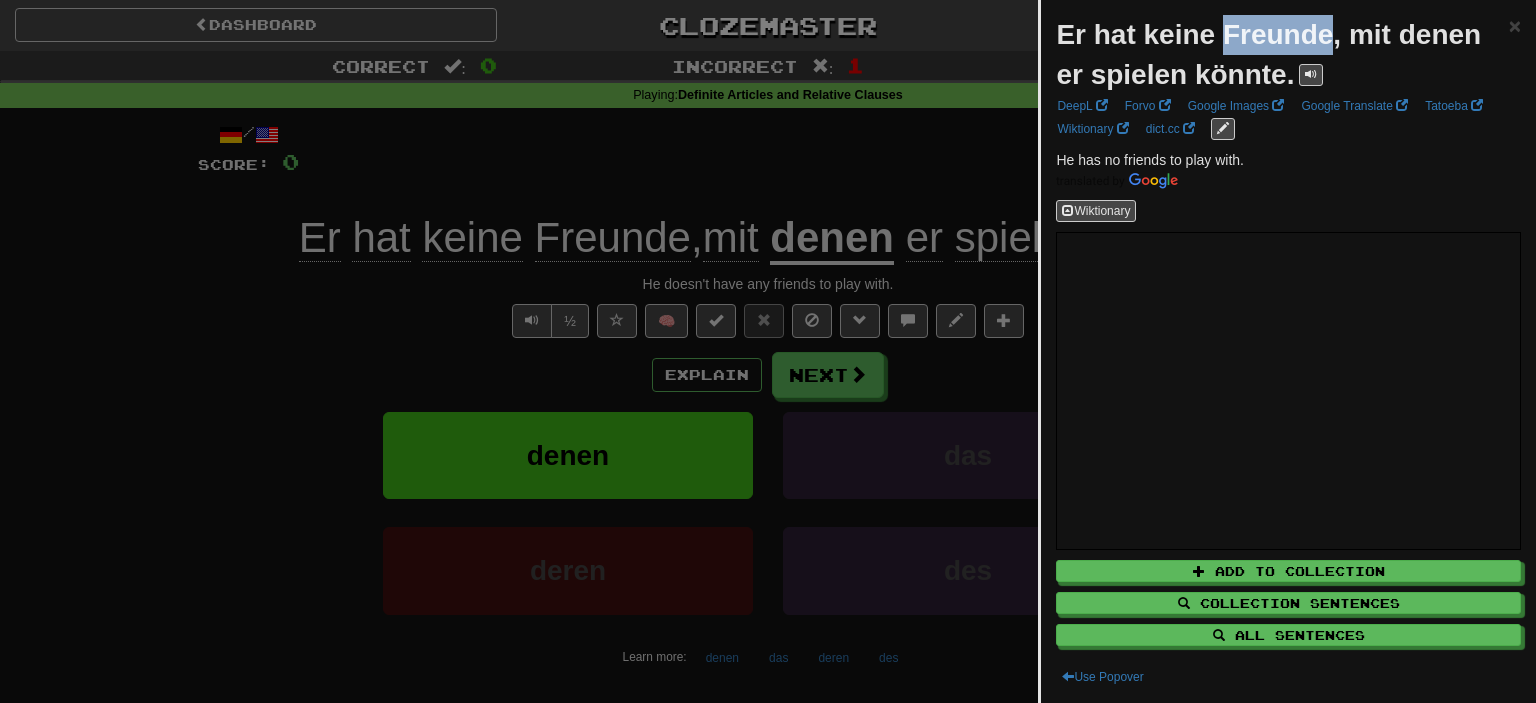 click on "Er hat keine Freunde, mit denen er spielen könnte." at bounding box center (1268, 54) 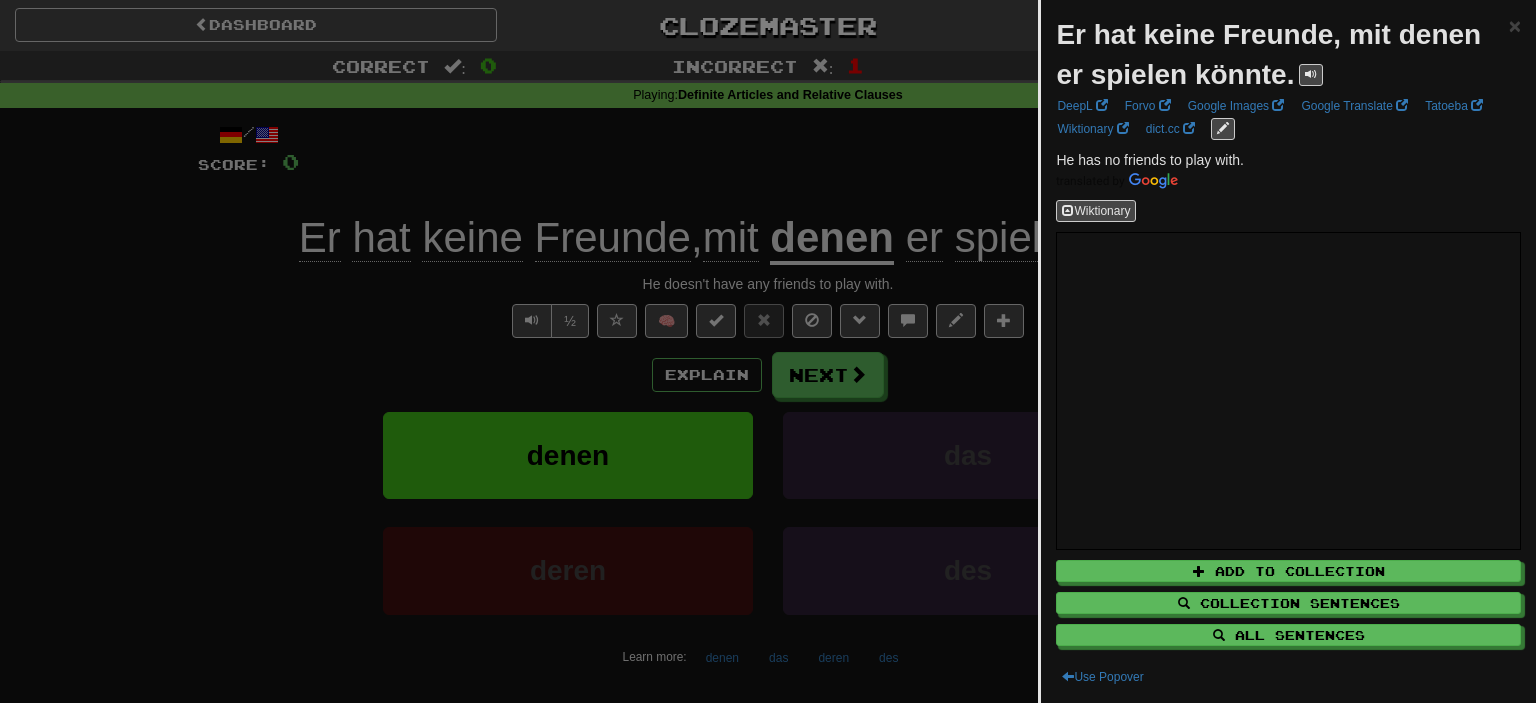 click on "Er hat keine Freunde, mit denen er spielen könnte." at bounding box center [1268, 54] 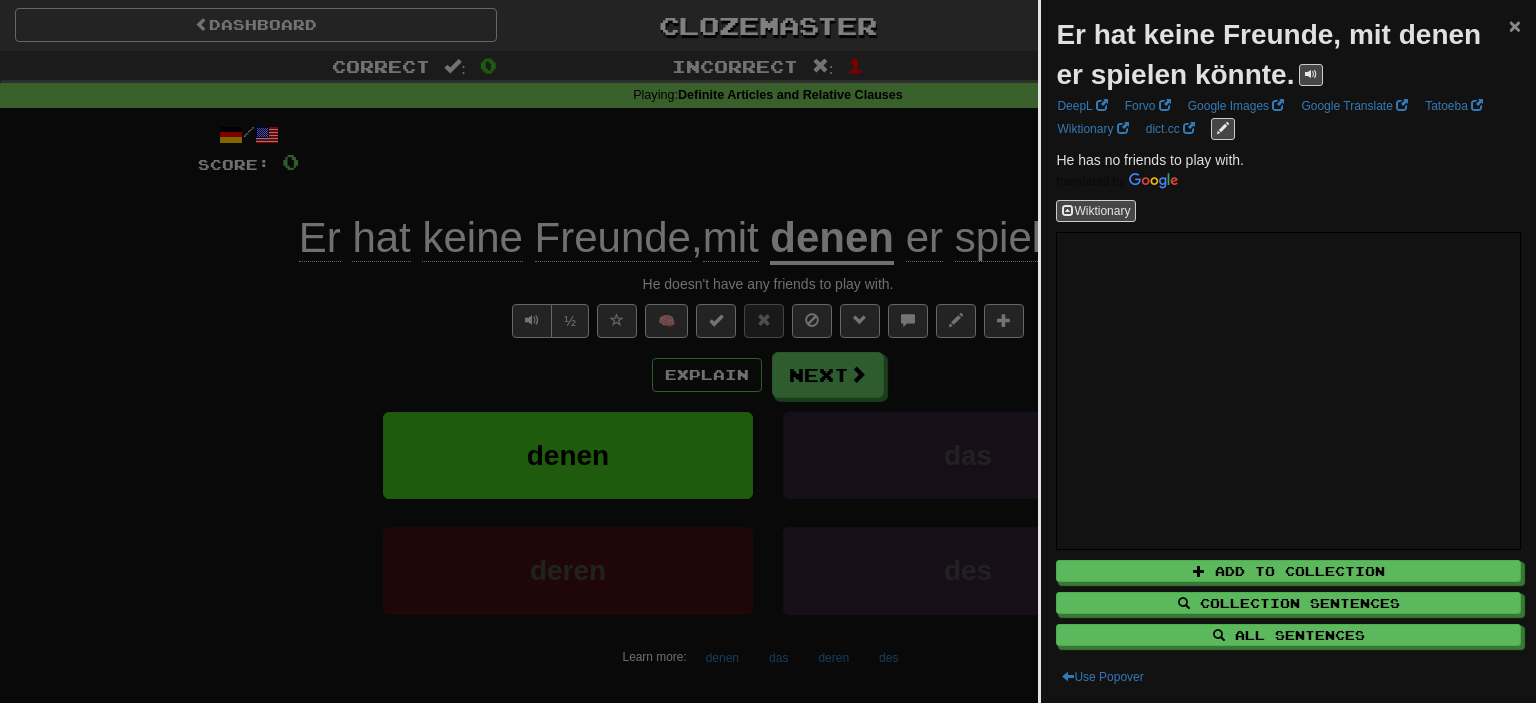 click on "×" at bounding box center [1515, 25] 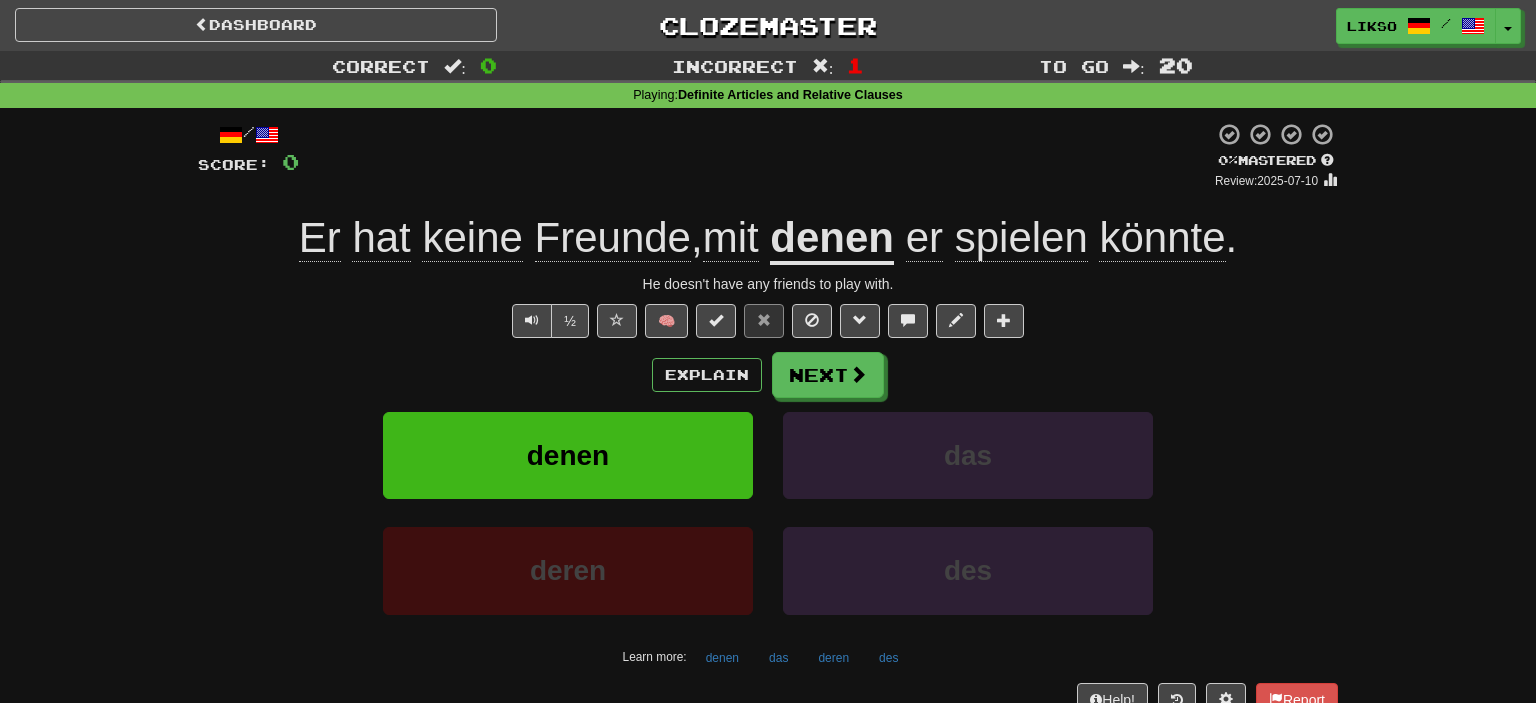 click on "denen" at bounding box center [832, 239] 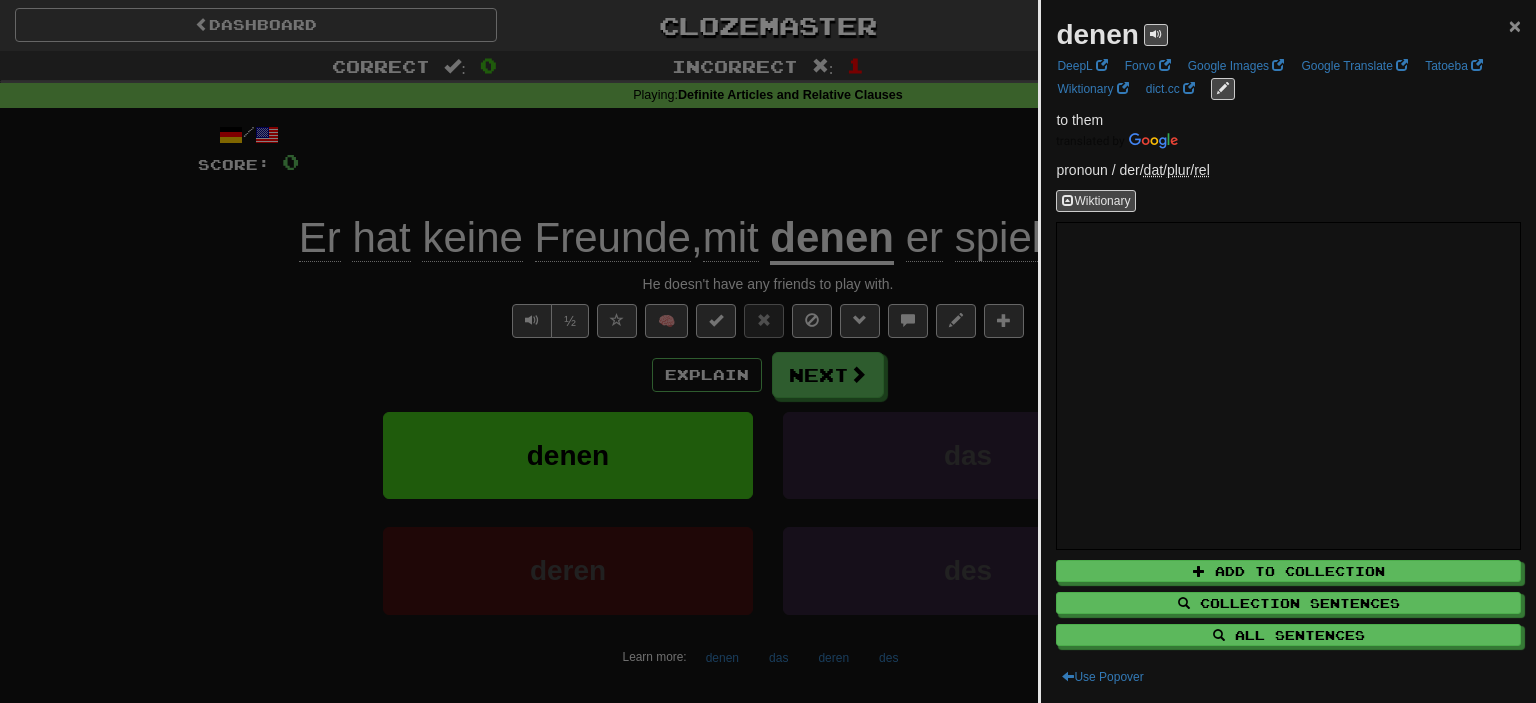 click on "×" at bounding box center [1515, 25] 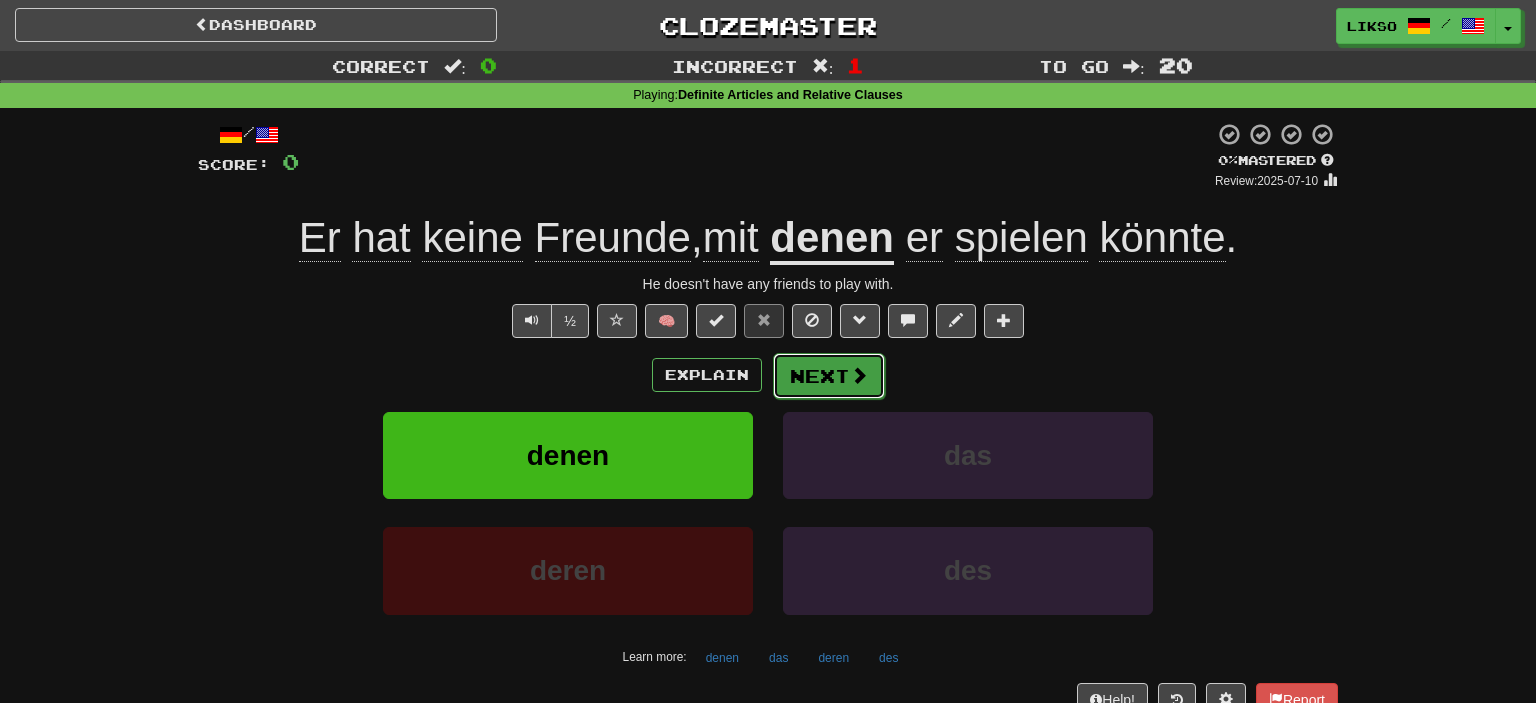 click on "Next" at bounding box center [829, 376] 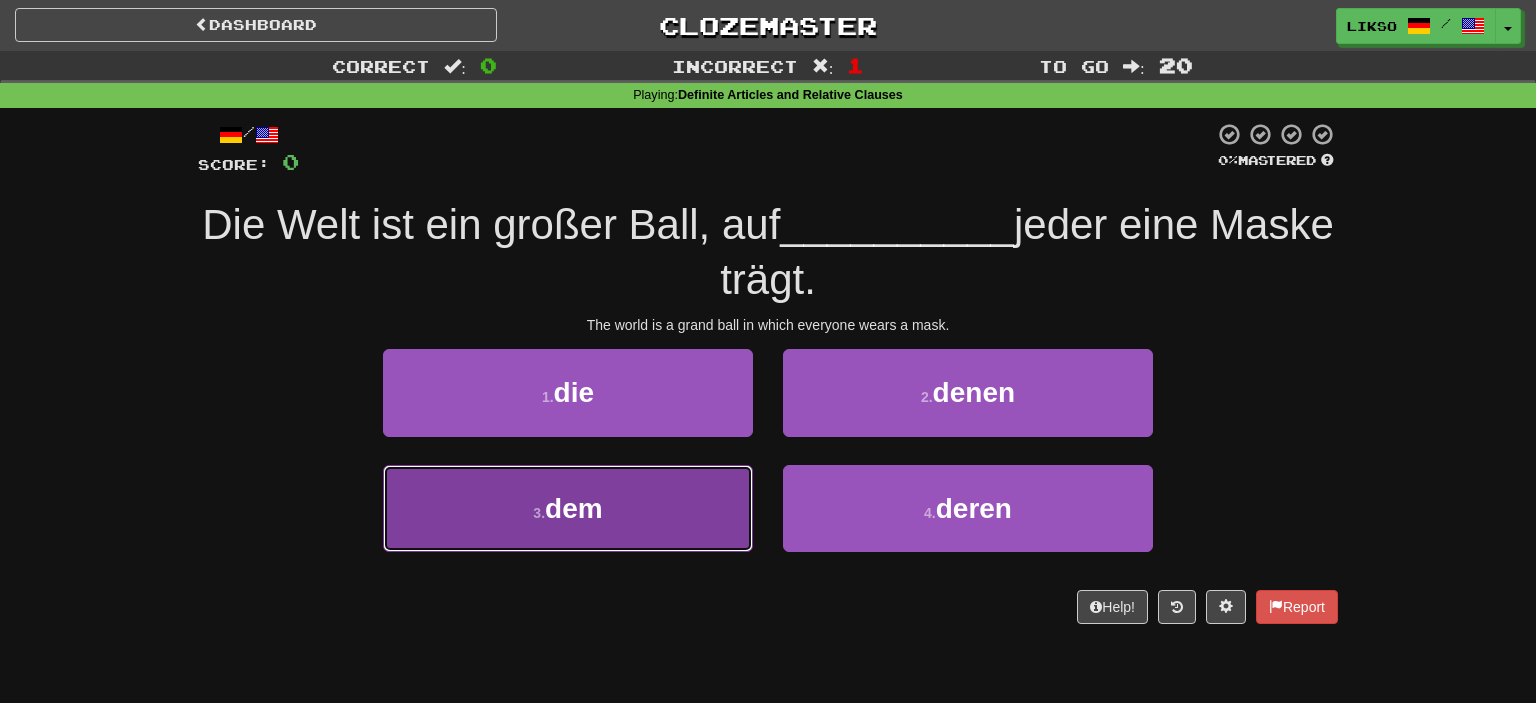 click on "3 .  dem" at bounding box center (568, 508) 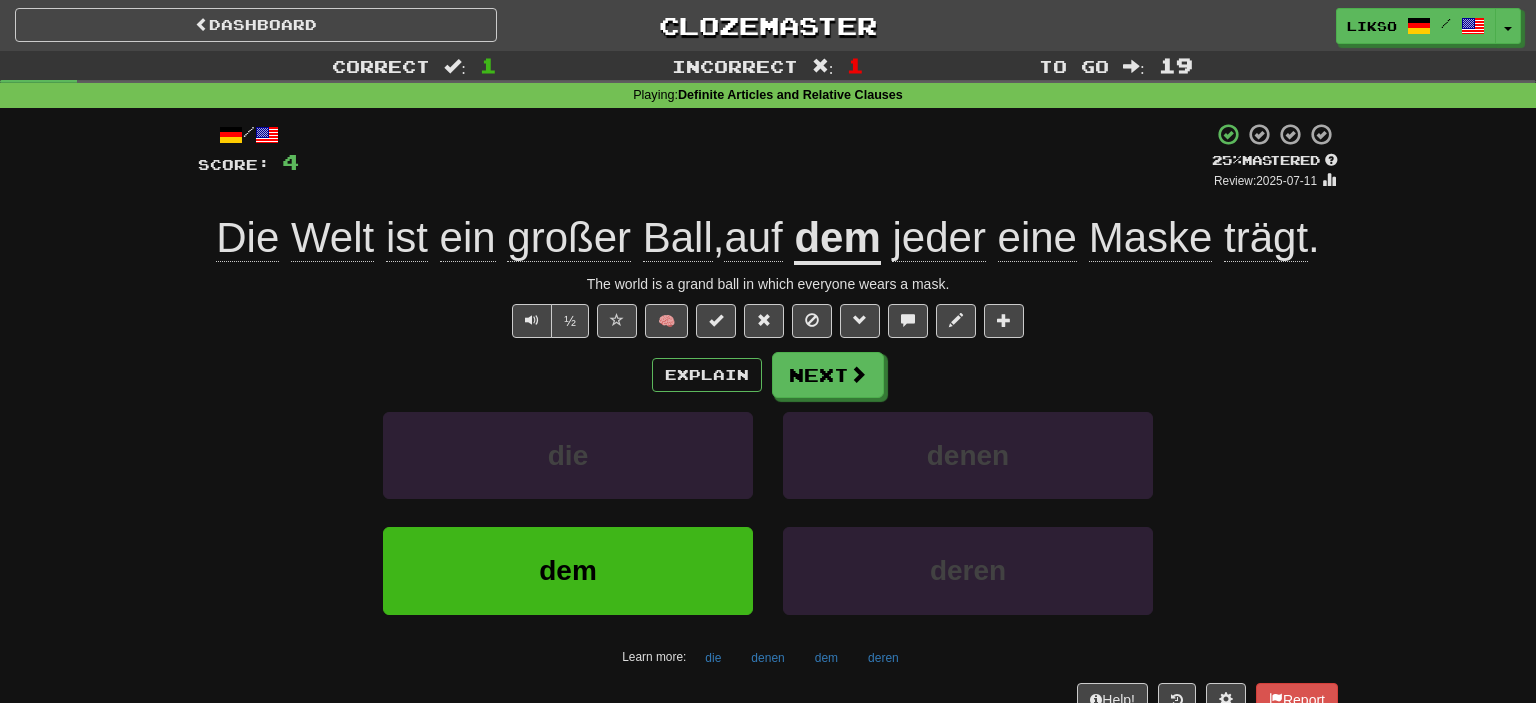 click on "Ball" 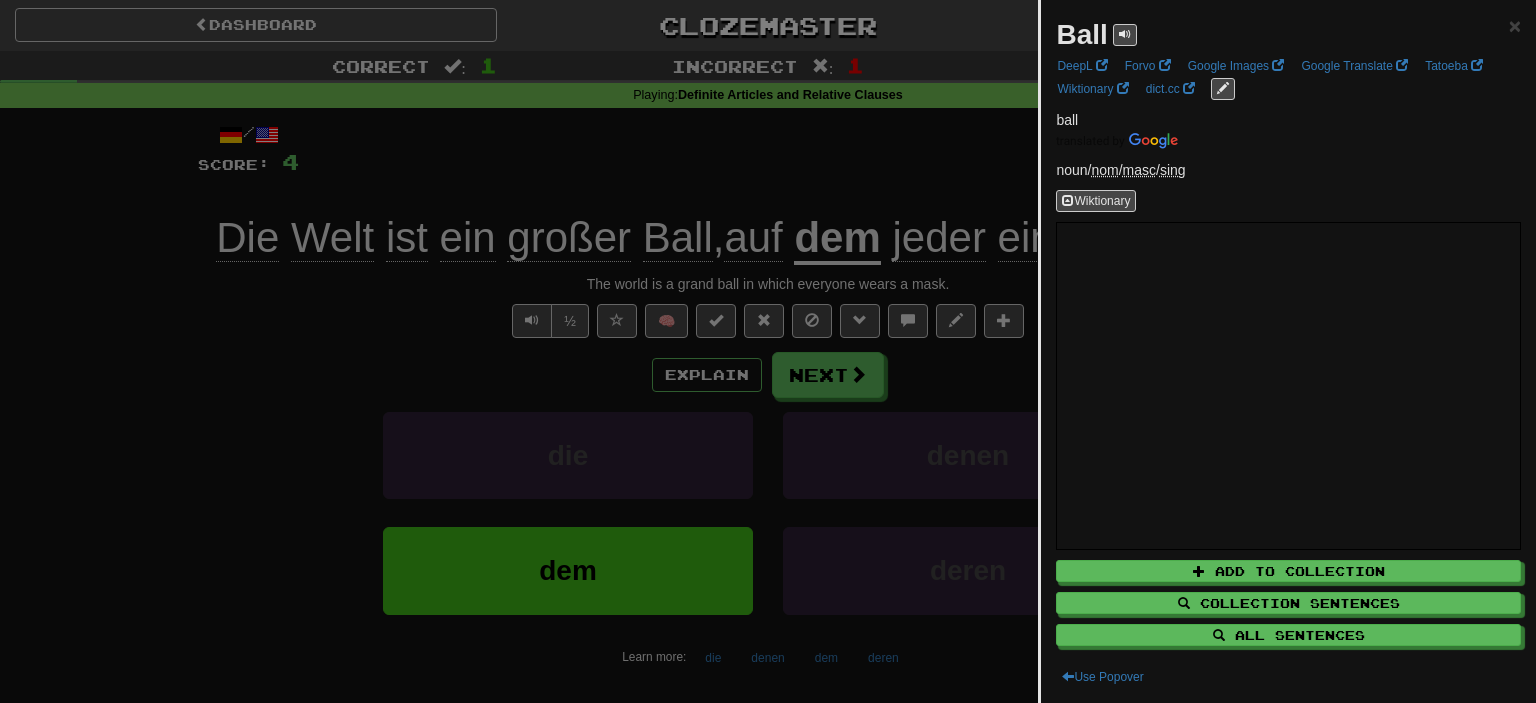 click at bounding box center [768, 351] 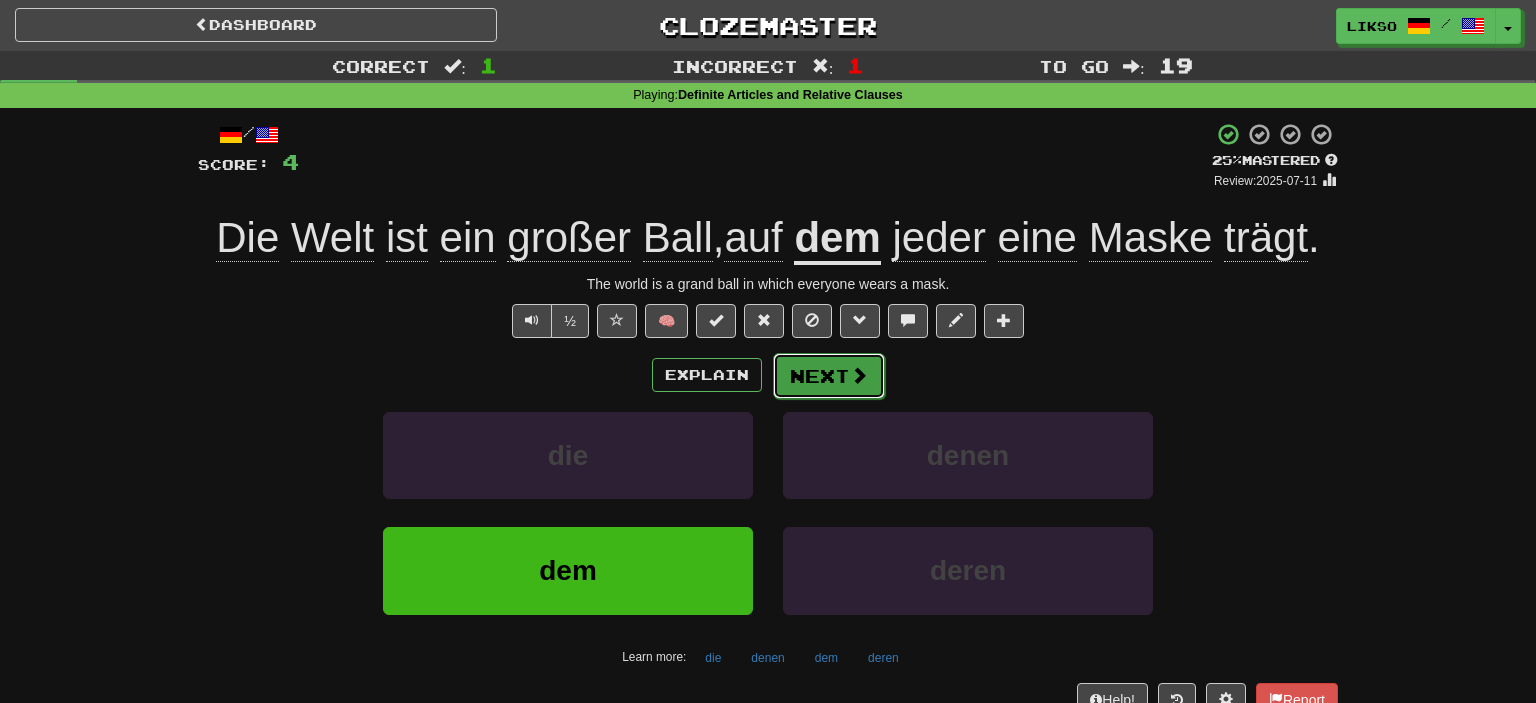 click at bounding box center (859, 375) 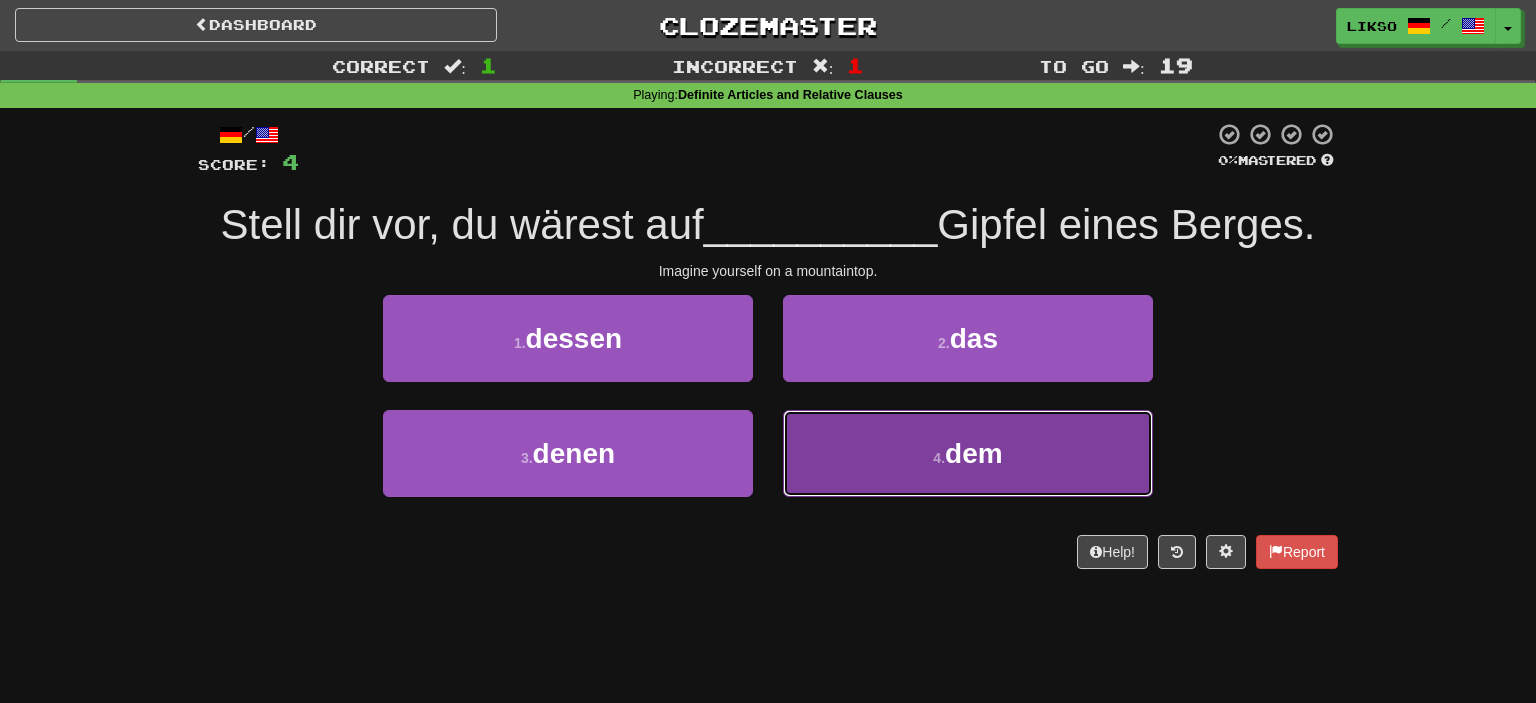 click on "4 .  dem" at bounding box center (968, 453) 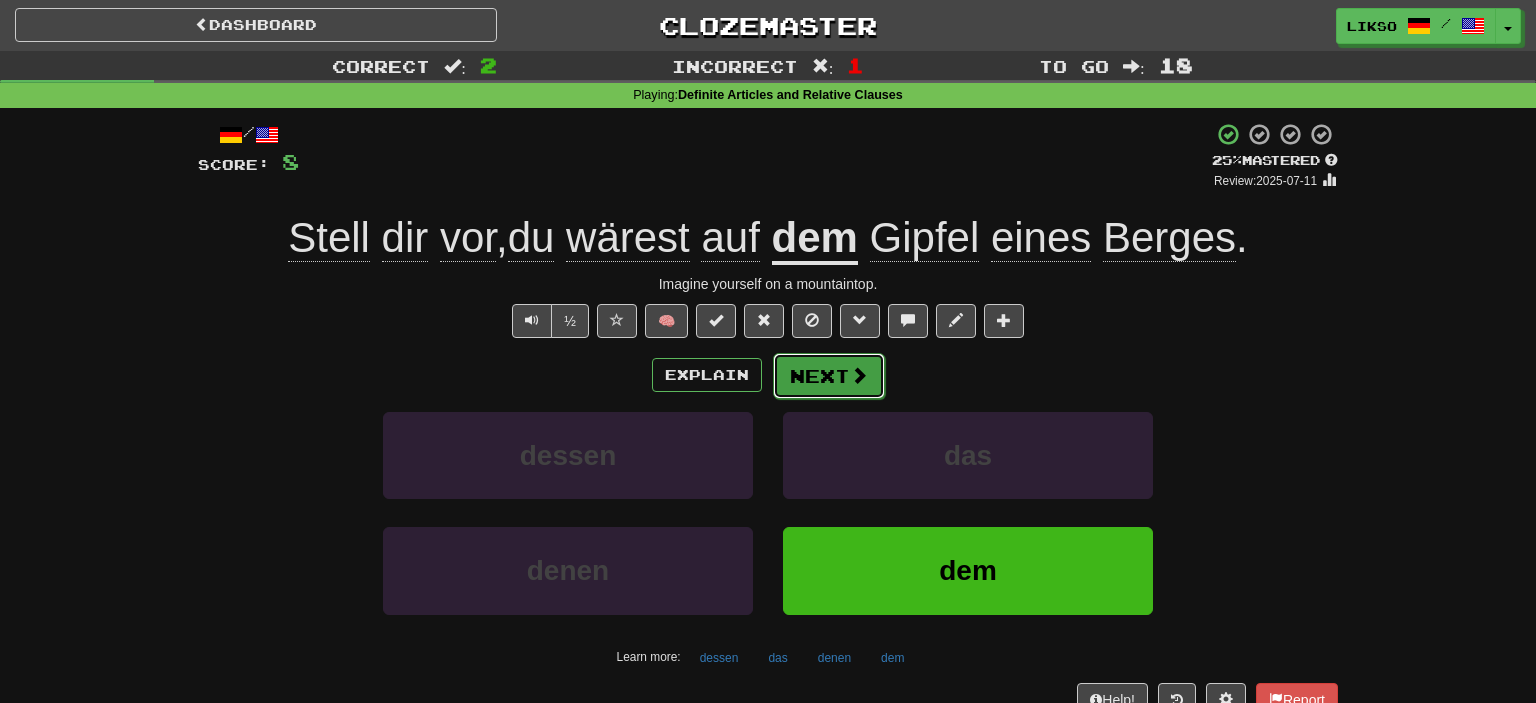 click on "Next" at bounding box center [829, 376] 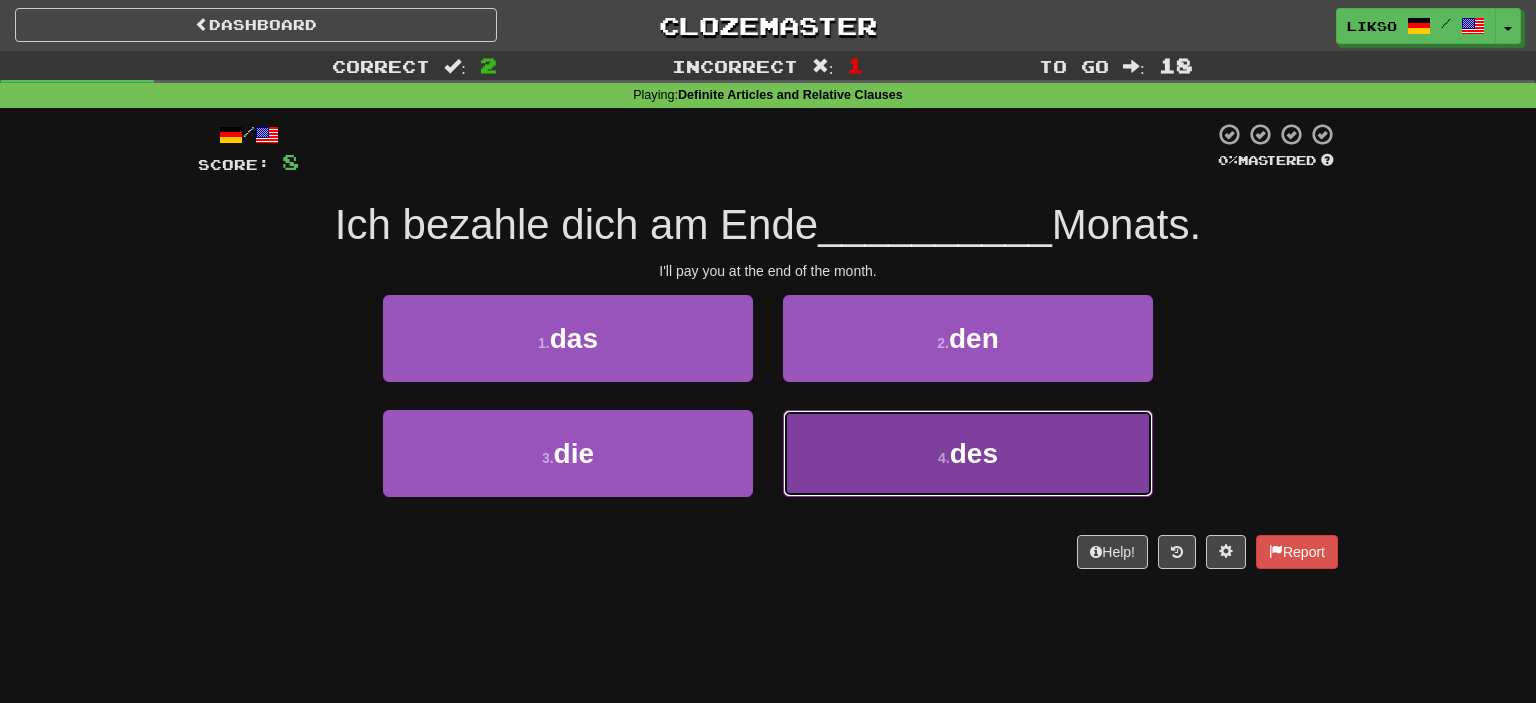 click on "4 ." at bounding box center [944, 458] 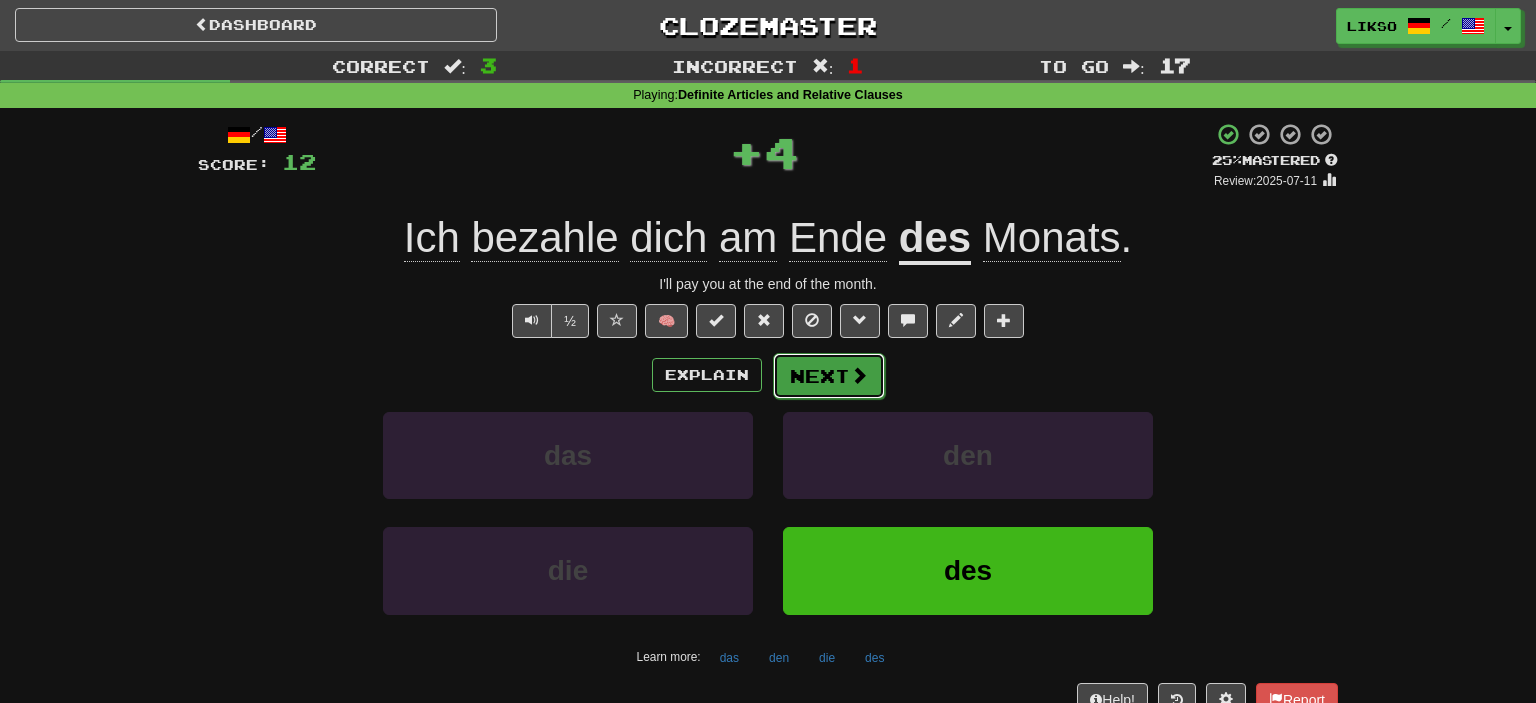 click on "Next" at bounding box center (829, 376) 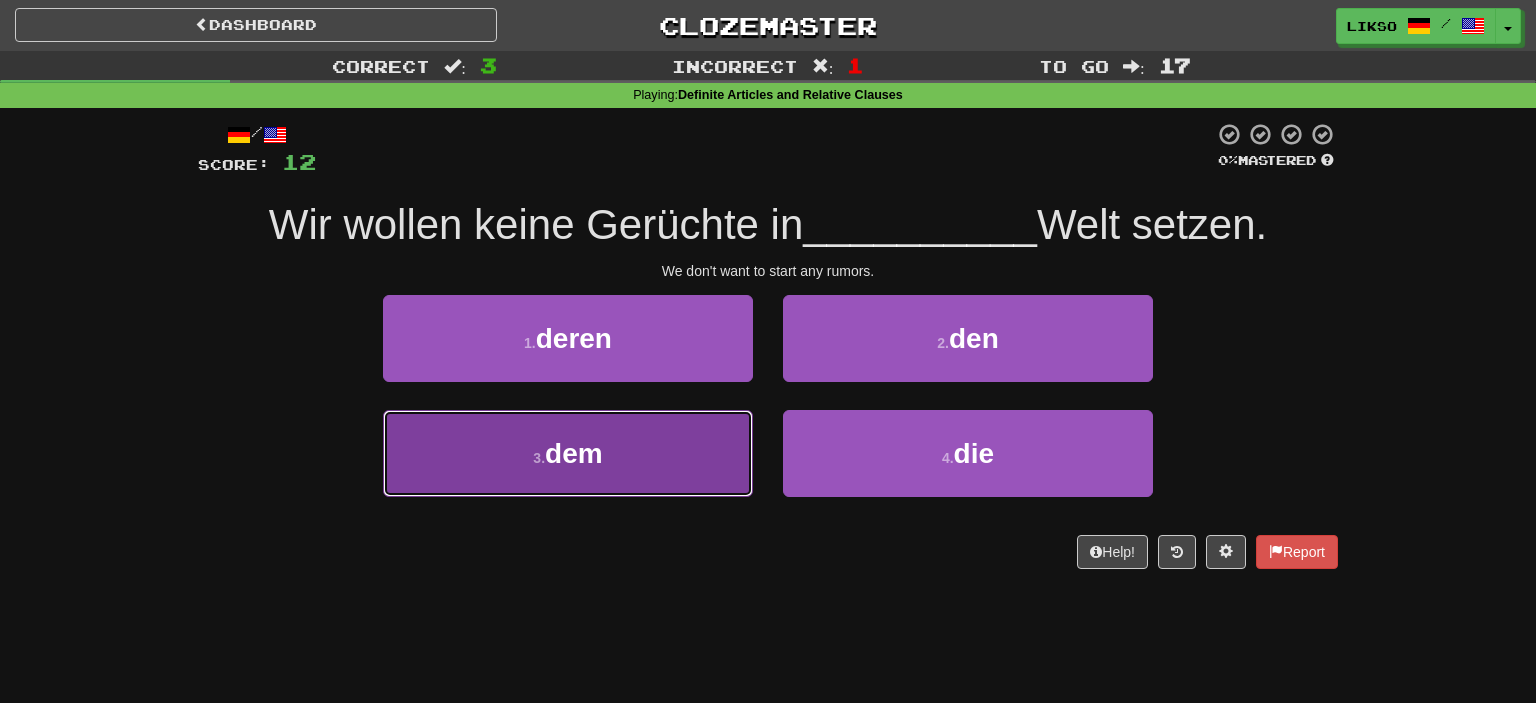 click on "3 .  dem" at bounding box center [568, 453] 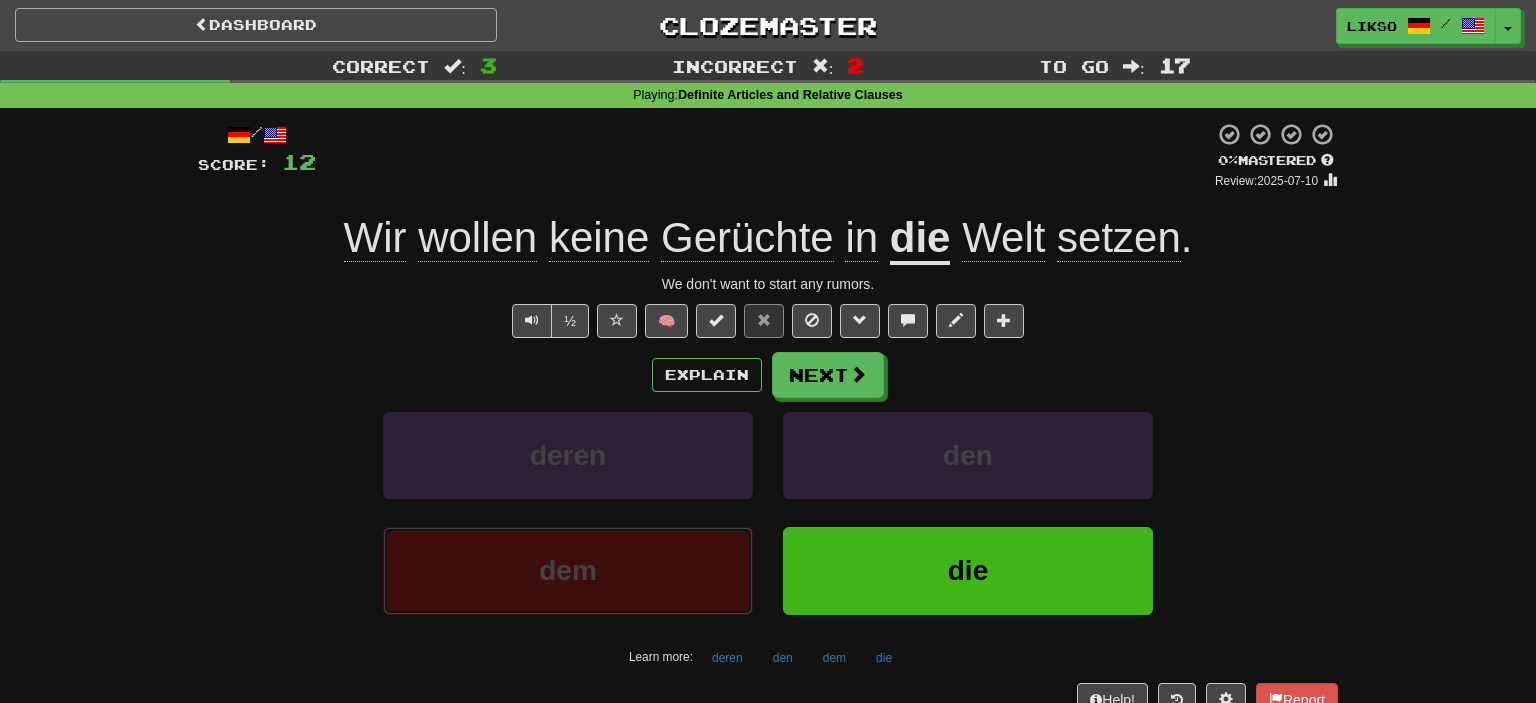type 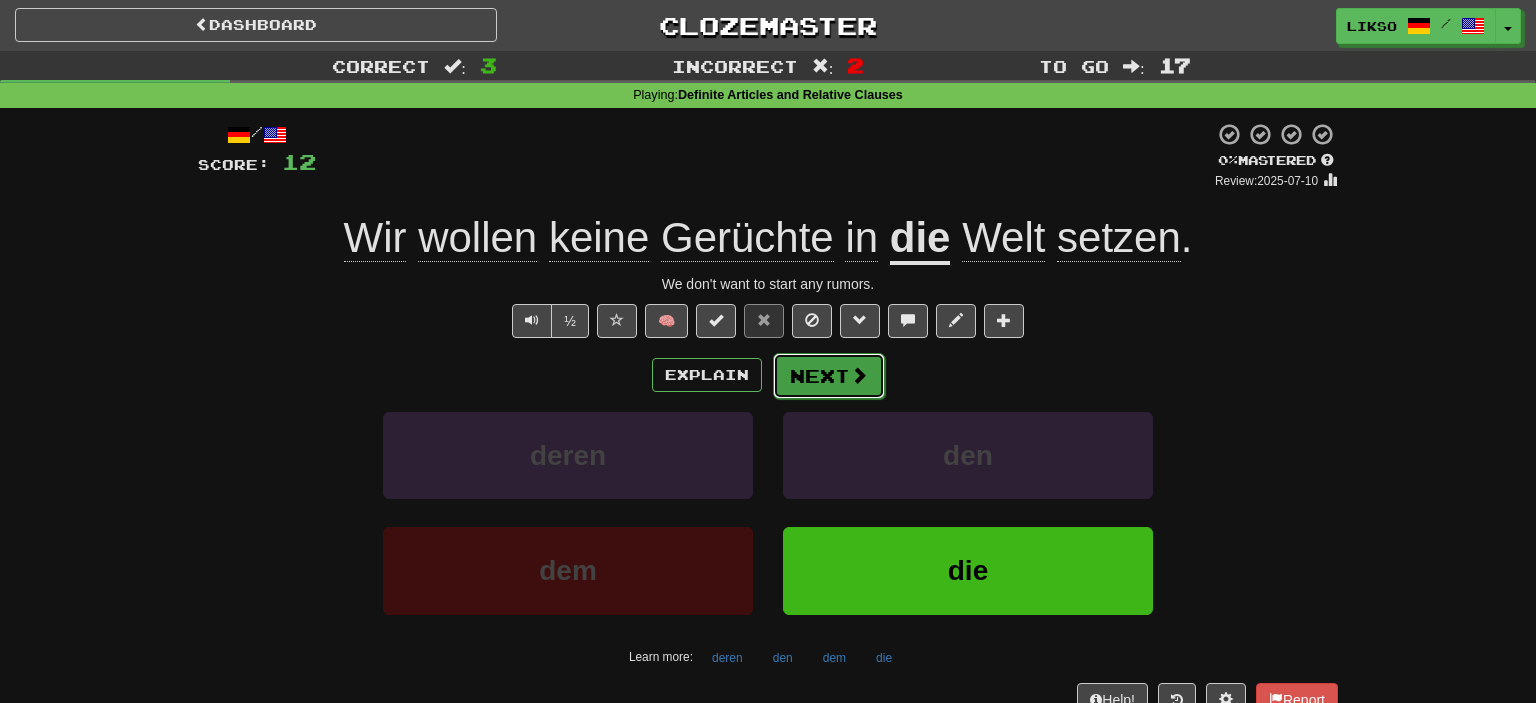 click at bounding box center [859, 375] 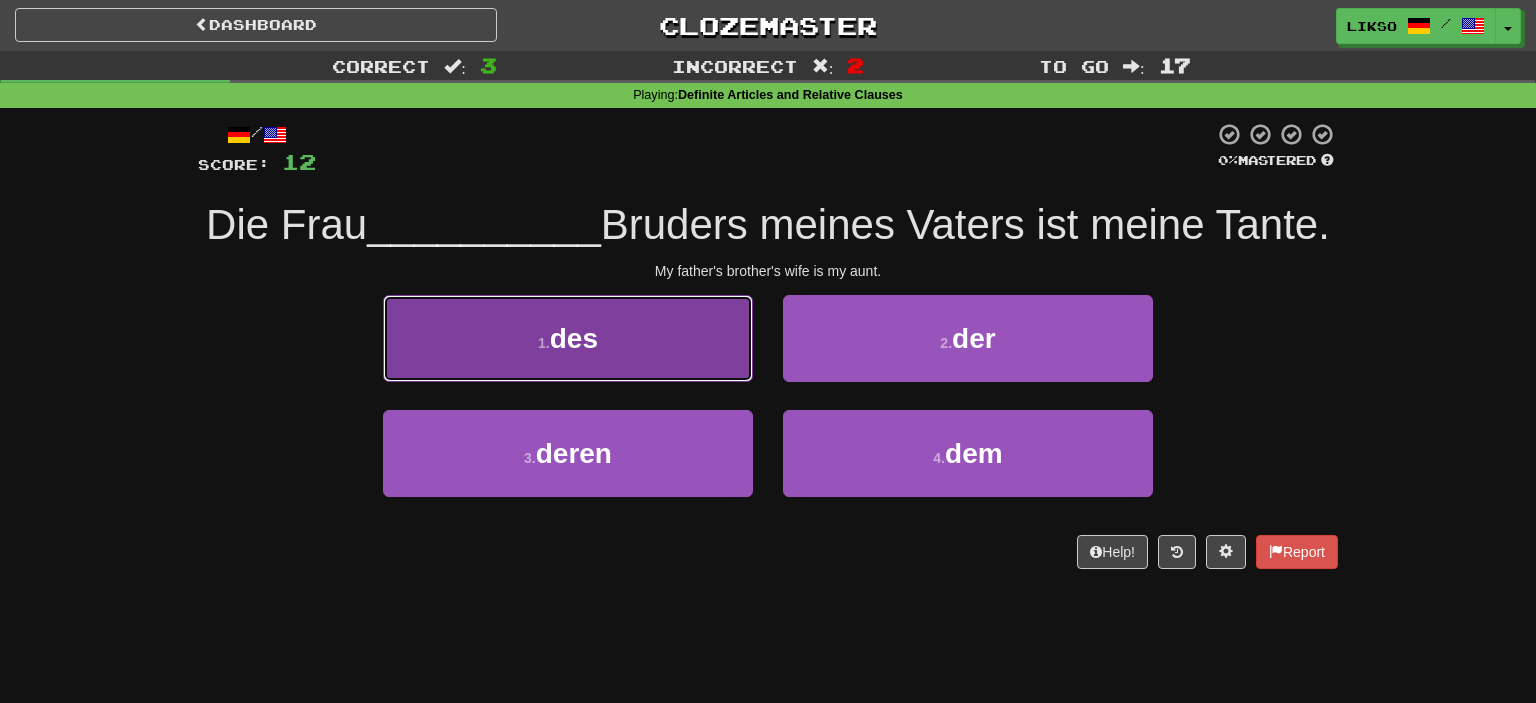 click on "1 .  des" at bounding box center [568, 338] 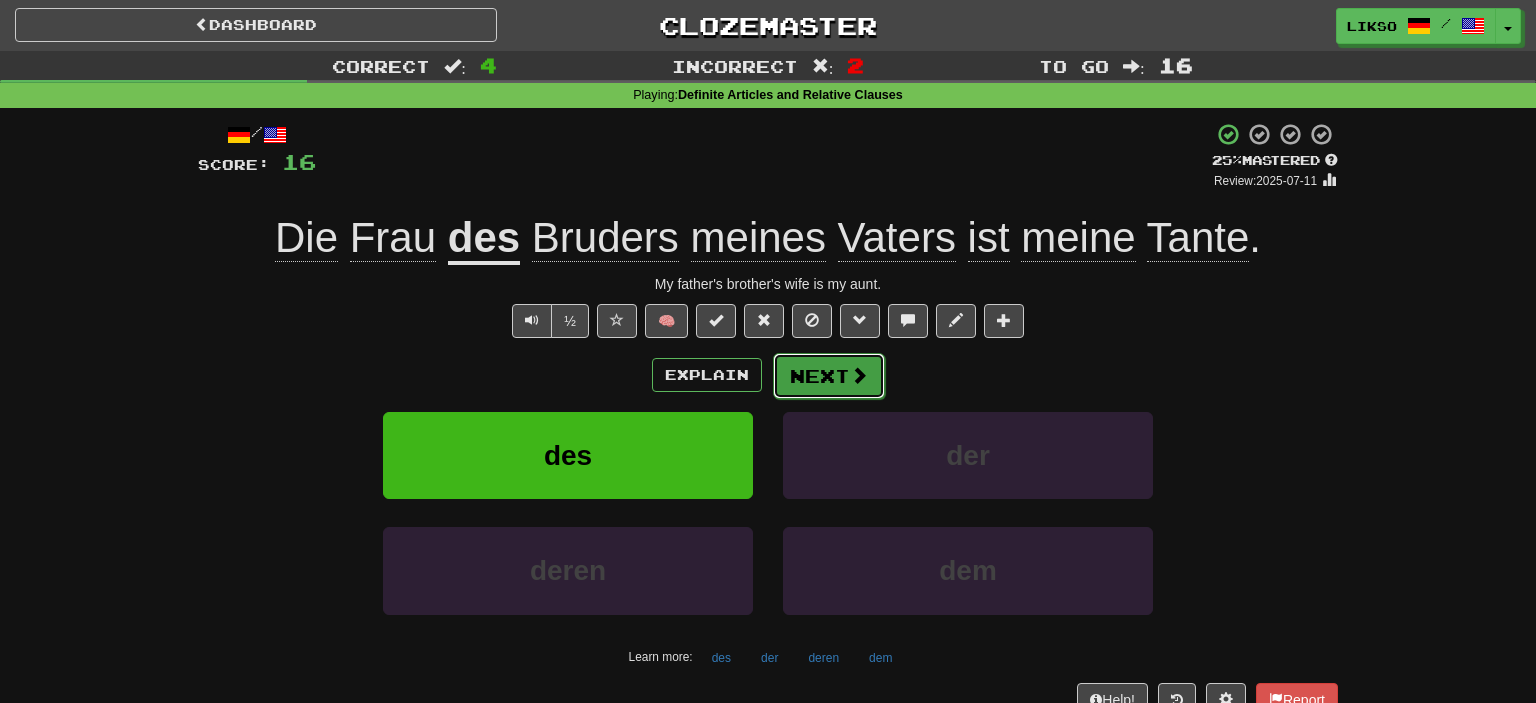 click at bounding box center [859, 375] 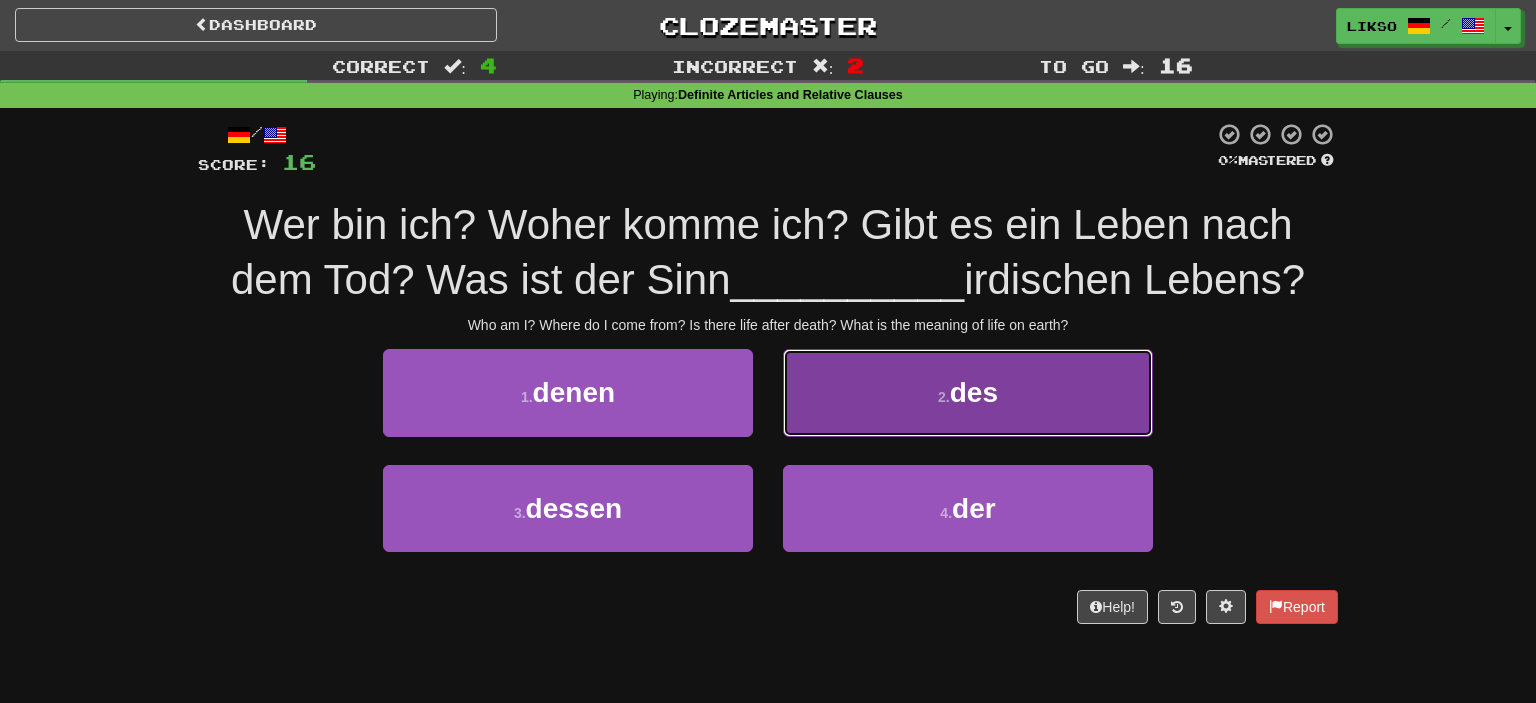 click on "2 .  des" at bounding box center [968, 392] 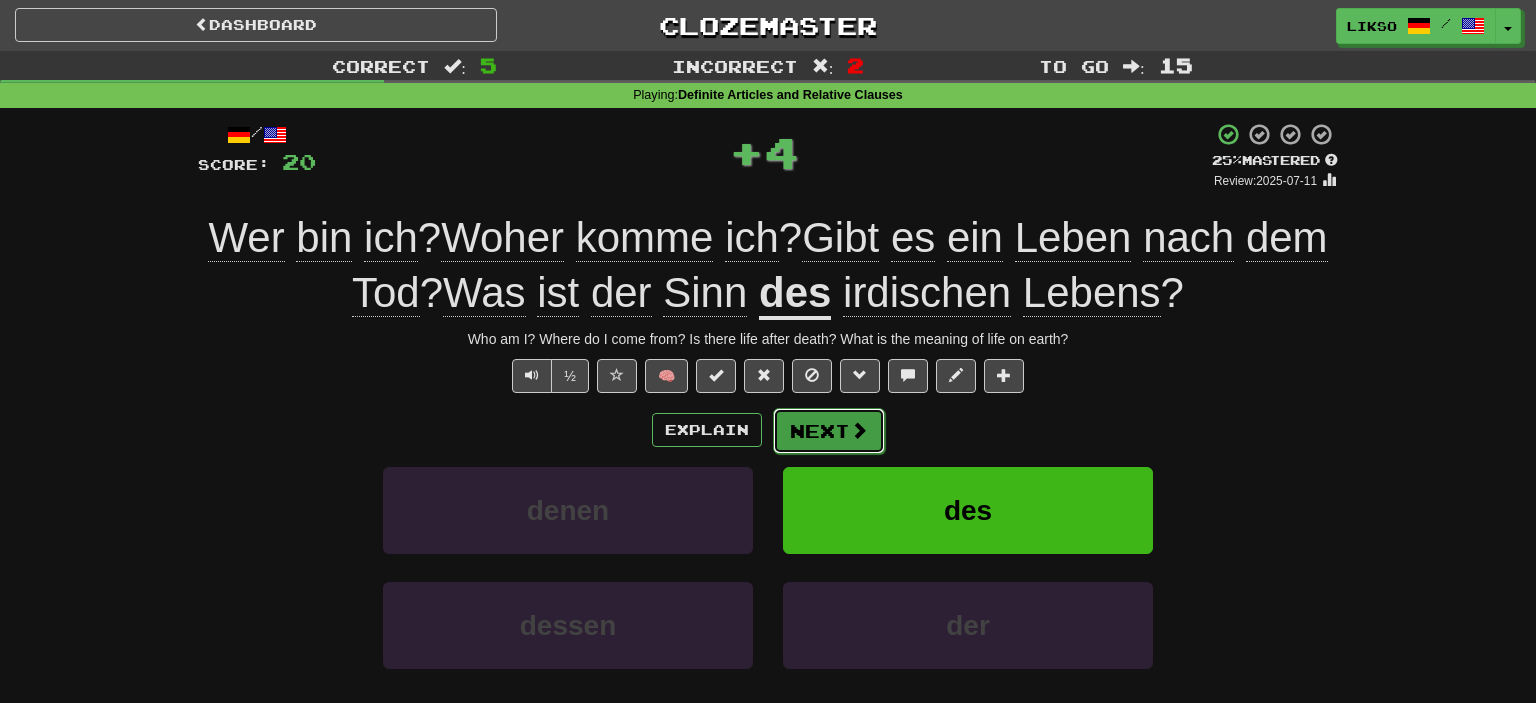 click on "Next" at bounding box center (829, 431) 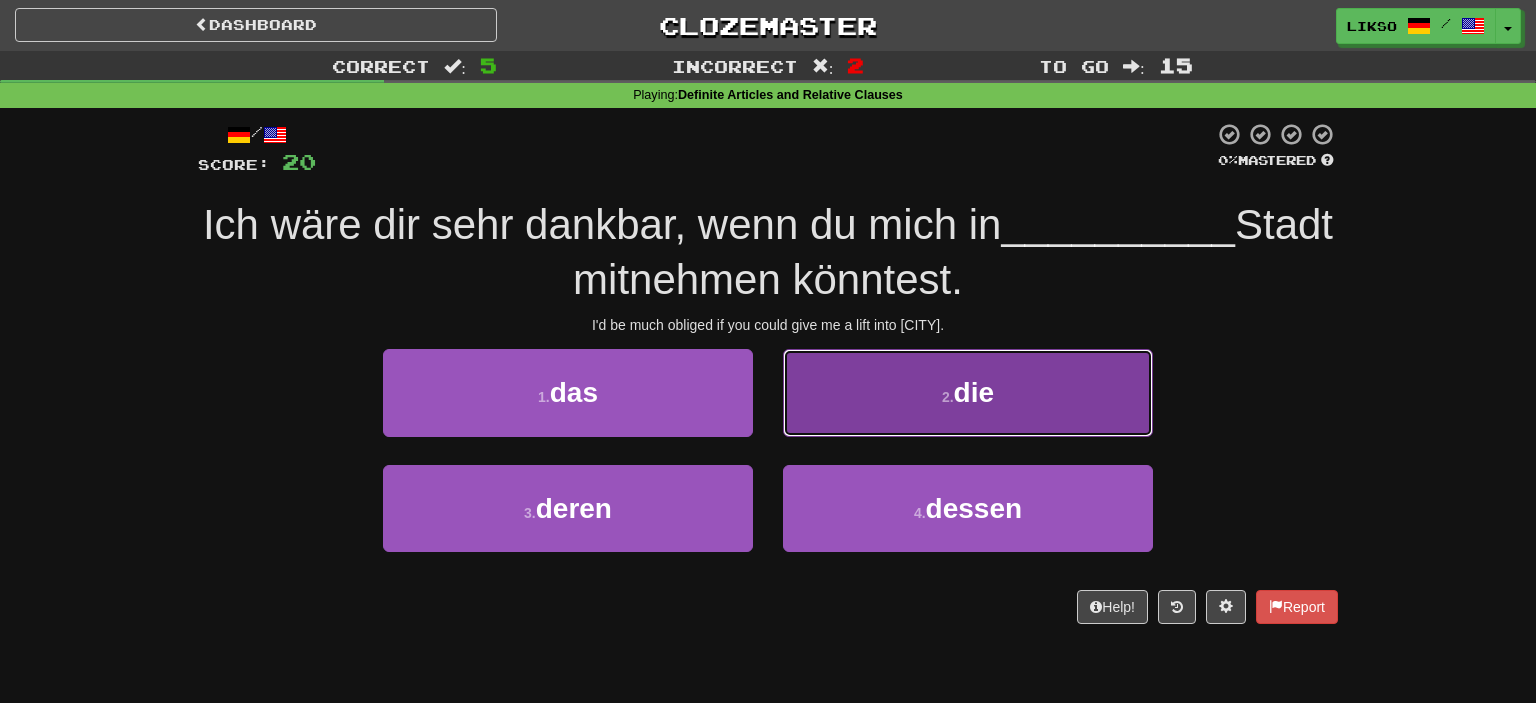 click on "2 ." at bounding box center (948, 397) 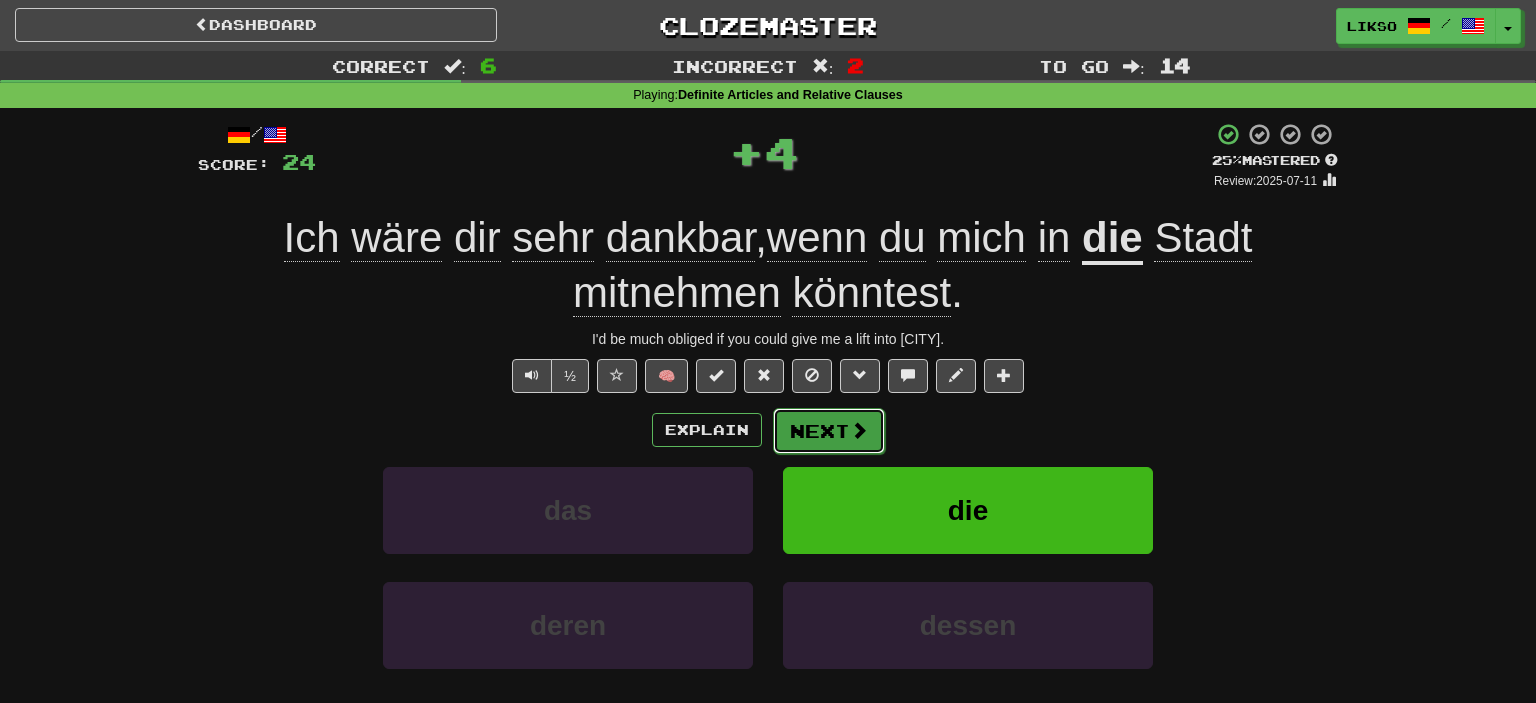 click on "Next" at bounding box center (829, 431) 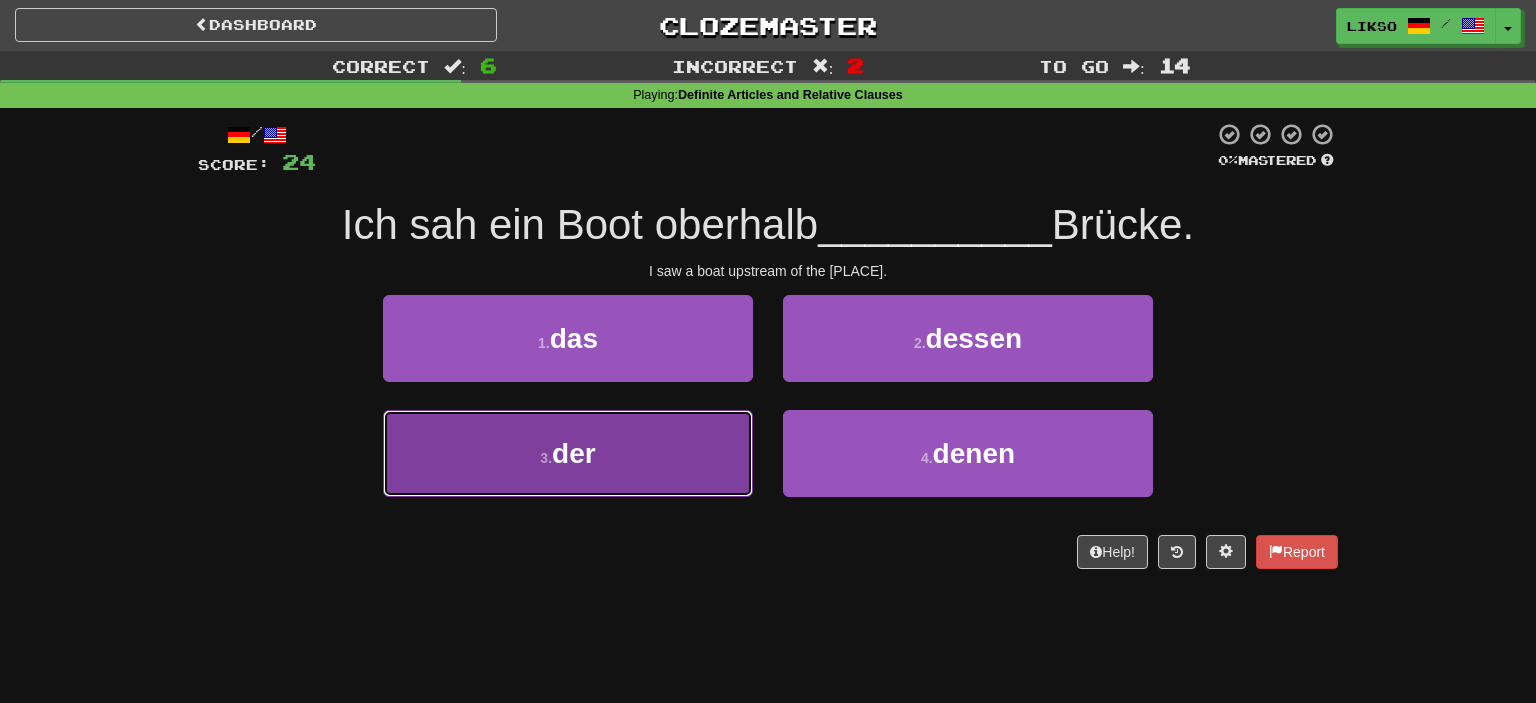 click on "3 .  der" at bounding box center [568, 453] 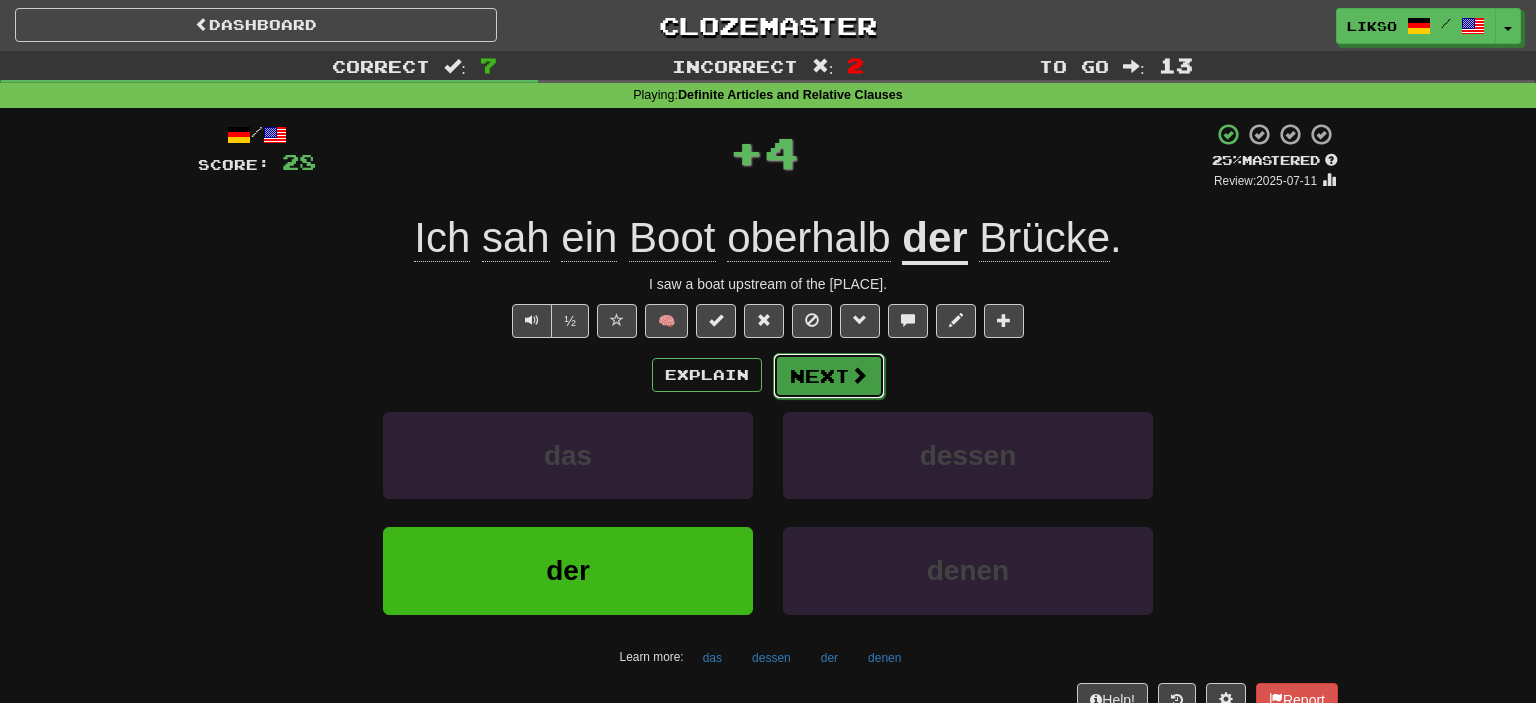 click on "Next" at bounding box center (829, 376) 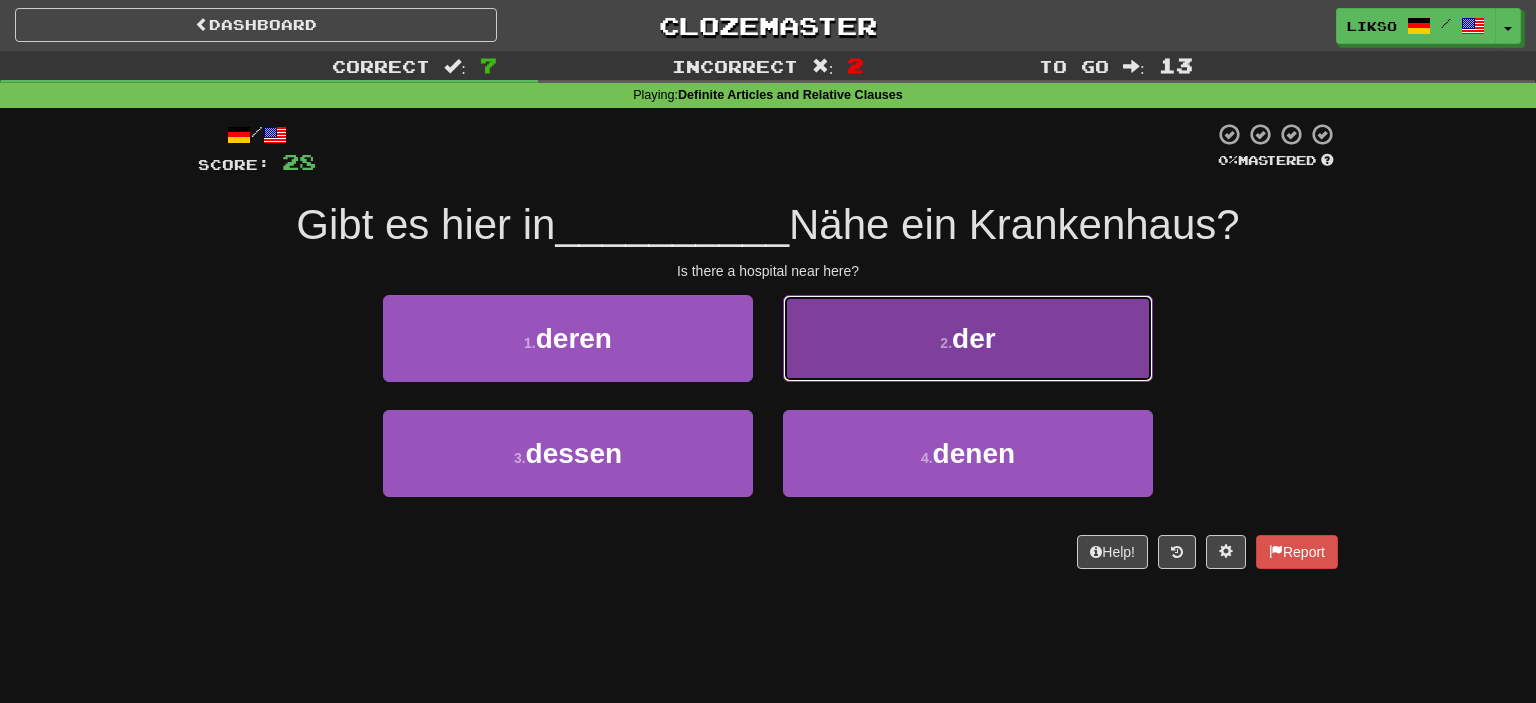 click on "2 .  der" at bounding box center [968, 338] 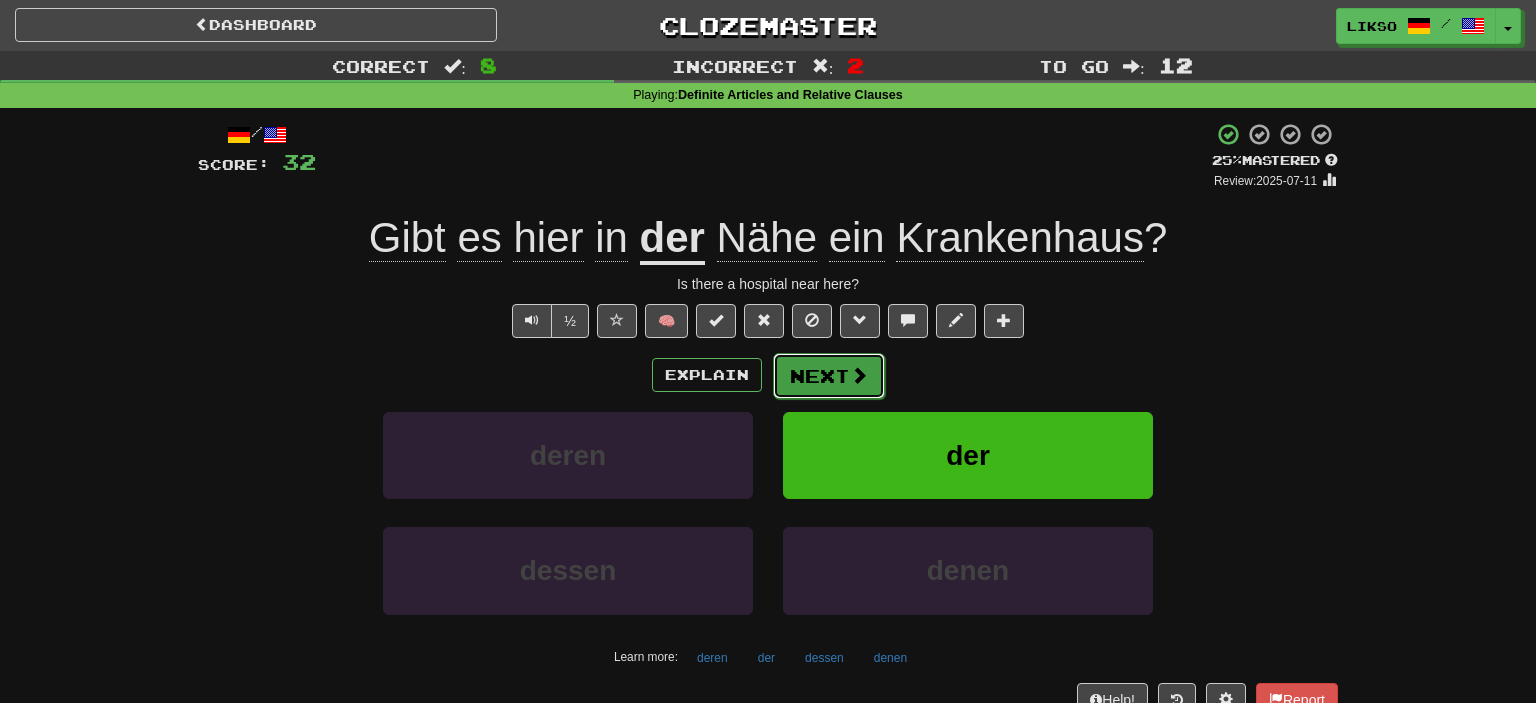 click at bounding box center (859, 375) 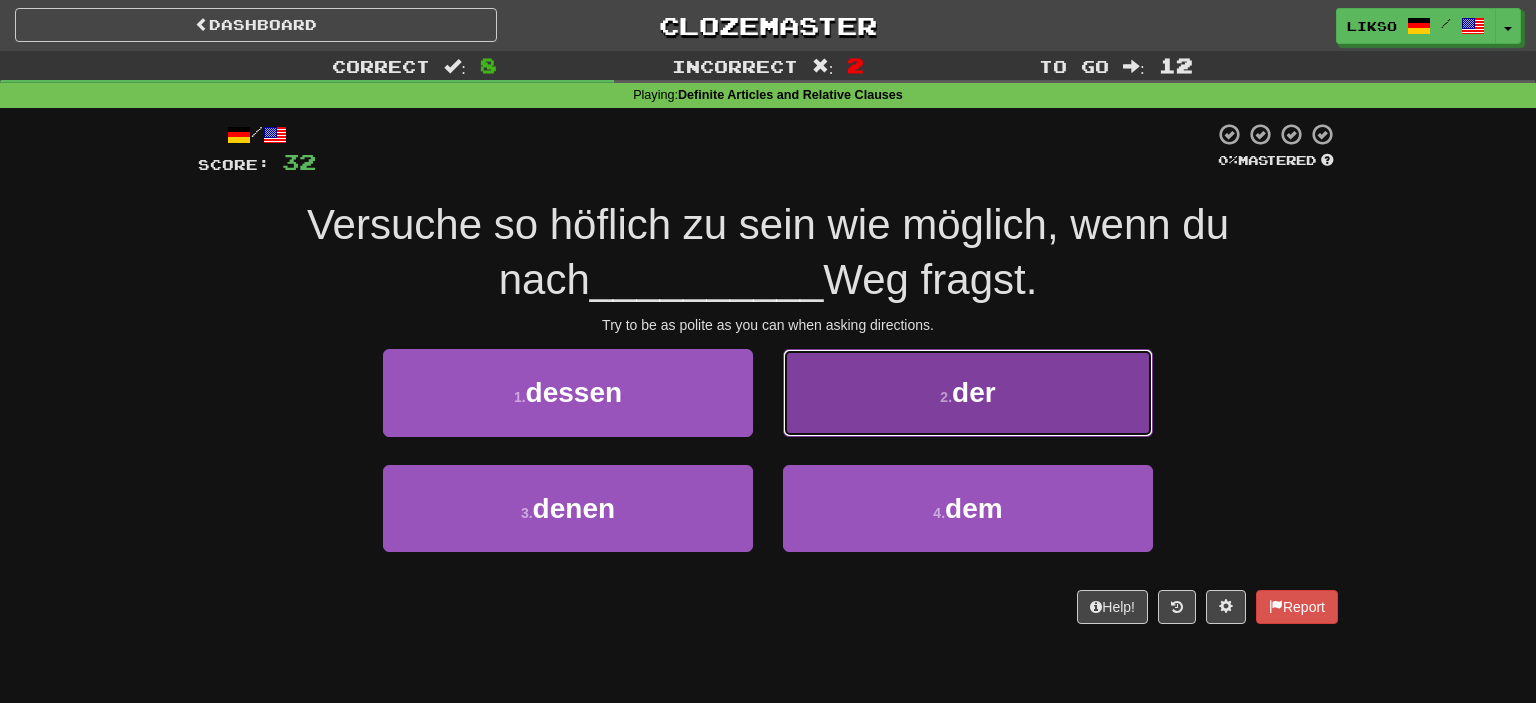 click on "2 .  der" at bounding box center [968, 392] 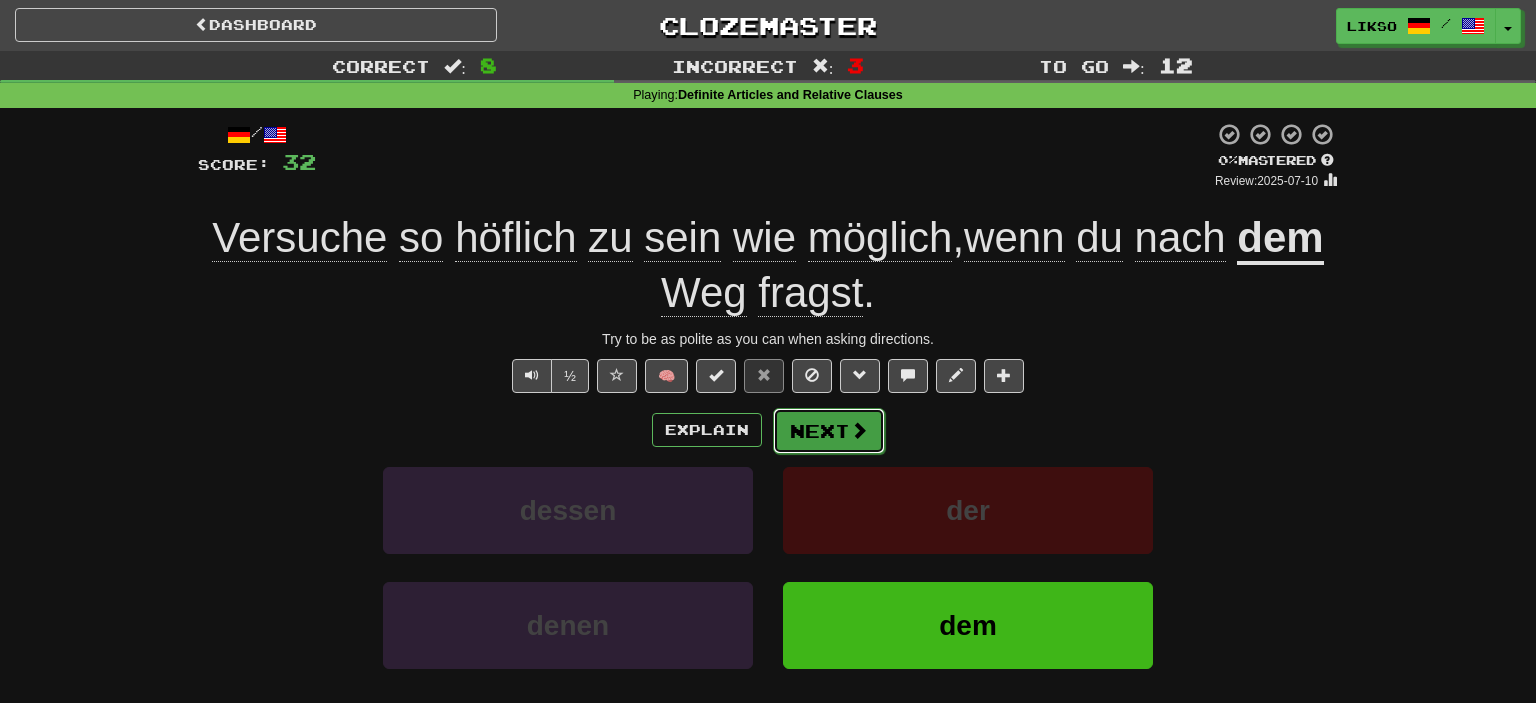 click on "Next" at bounding box center (829, 431) 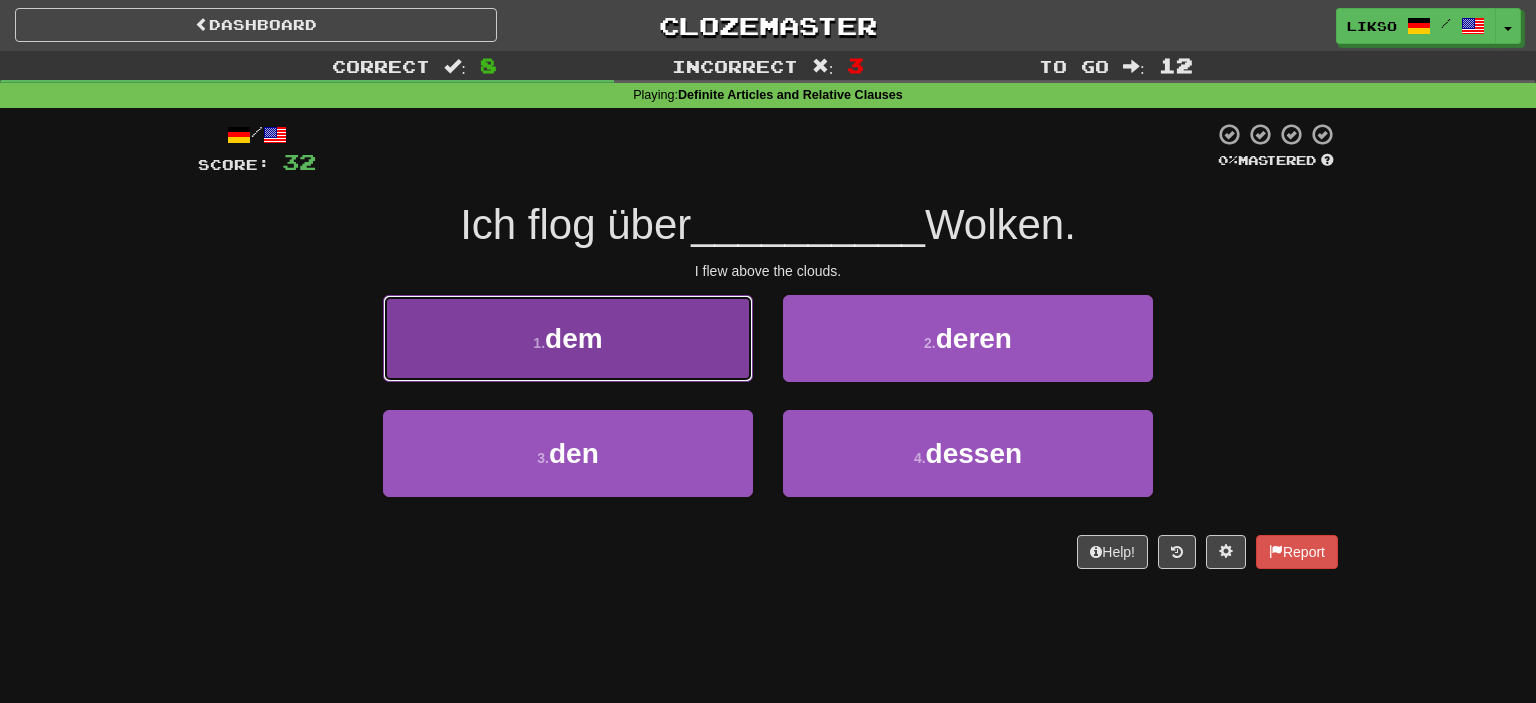 click on "1 .  dem" at bounding box center [568, 338] 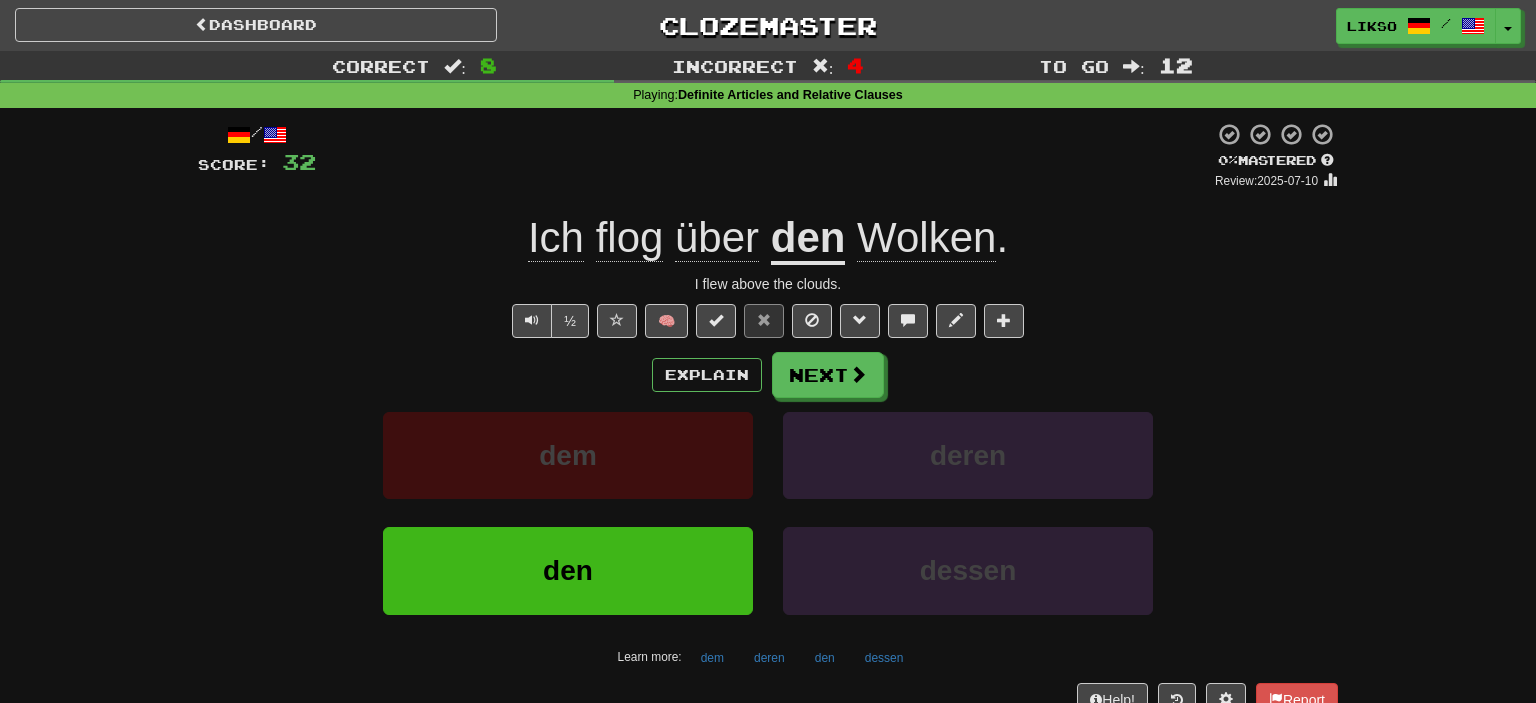 click on "Wolken" at bounding box center (926, 238) 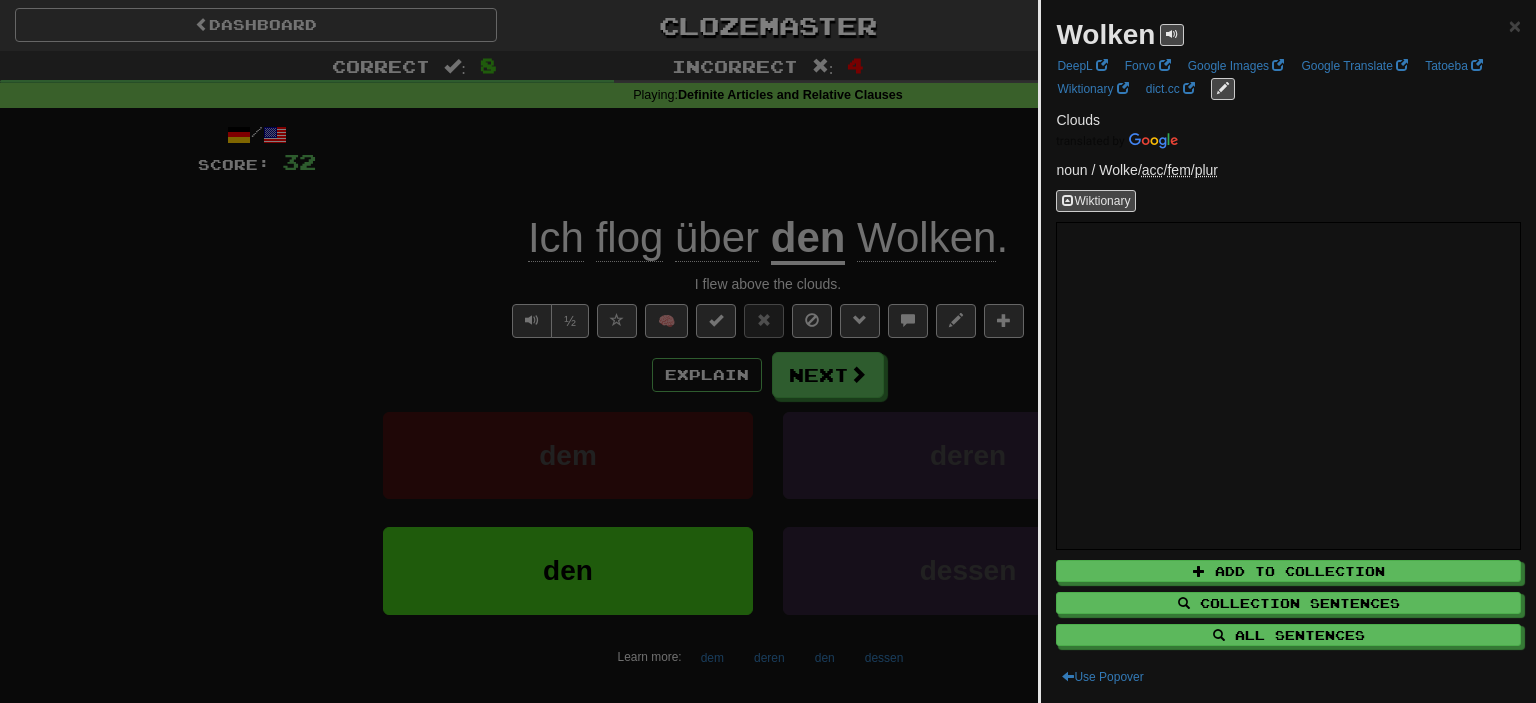 click at bounding box center [768, 351] 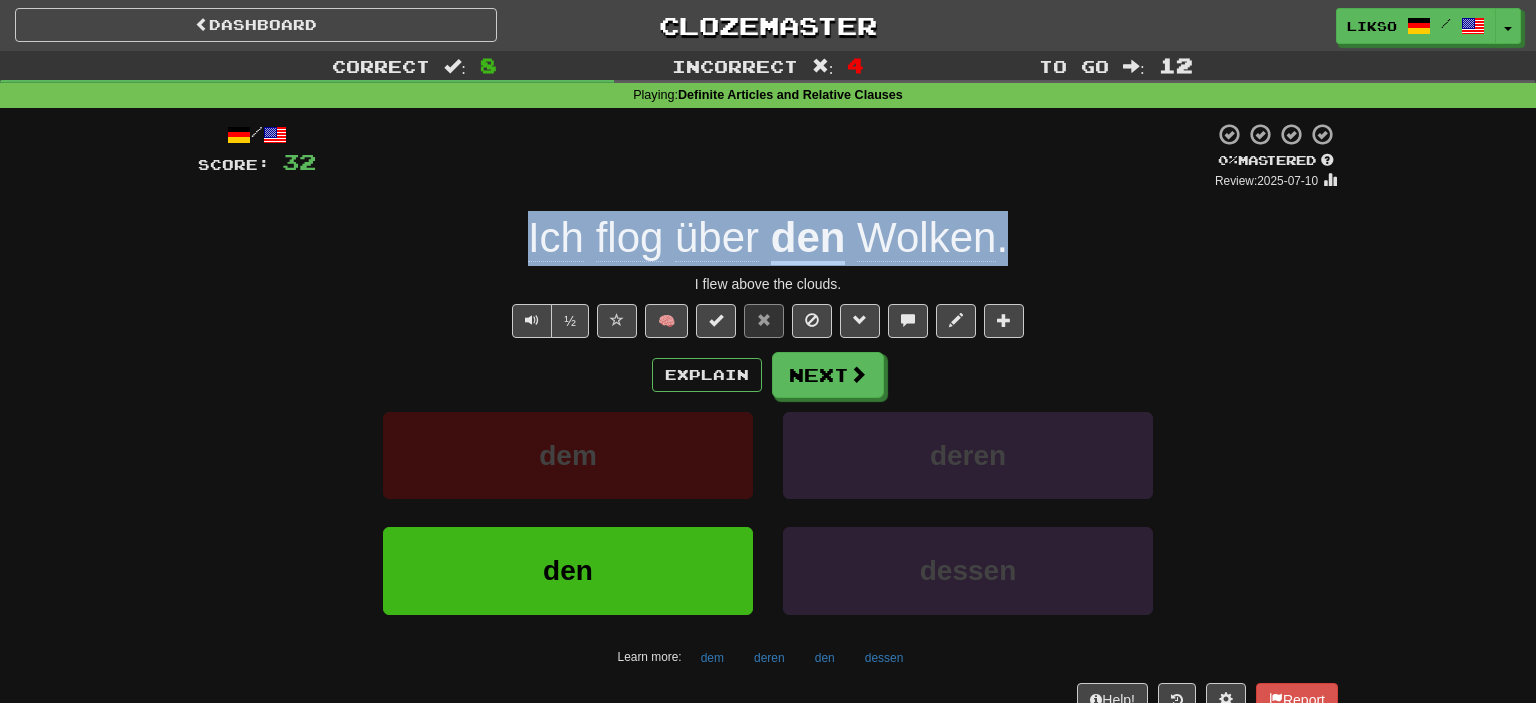 drag, startPoint x: 497, startPoint y: 250, endPoint x: 1004, endPoint y: 256, distance: 507.0355 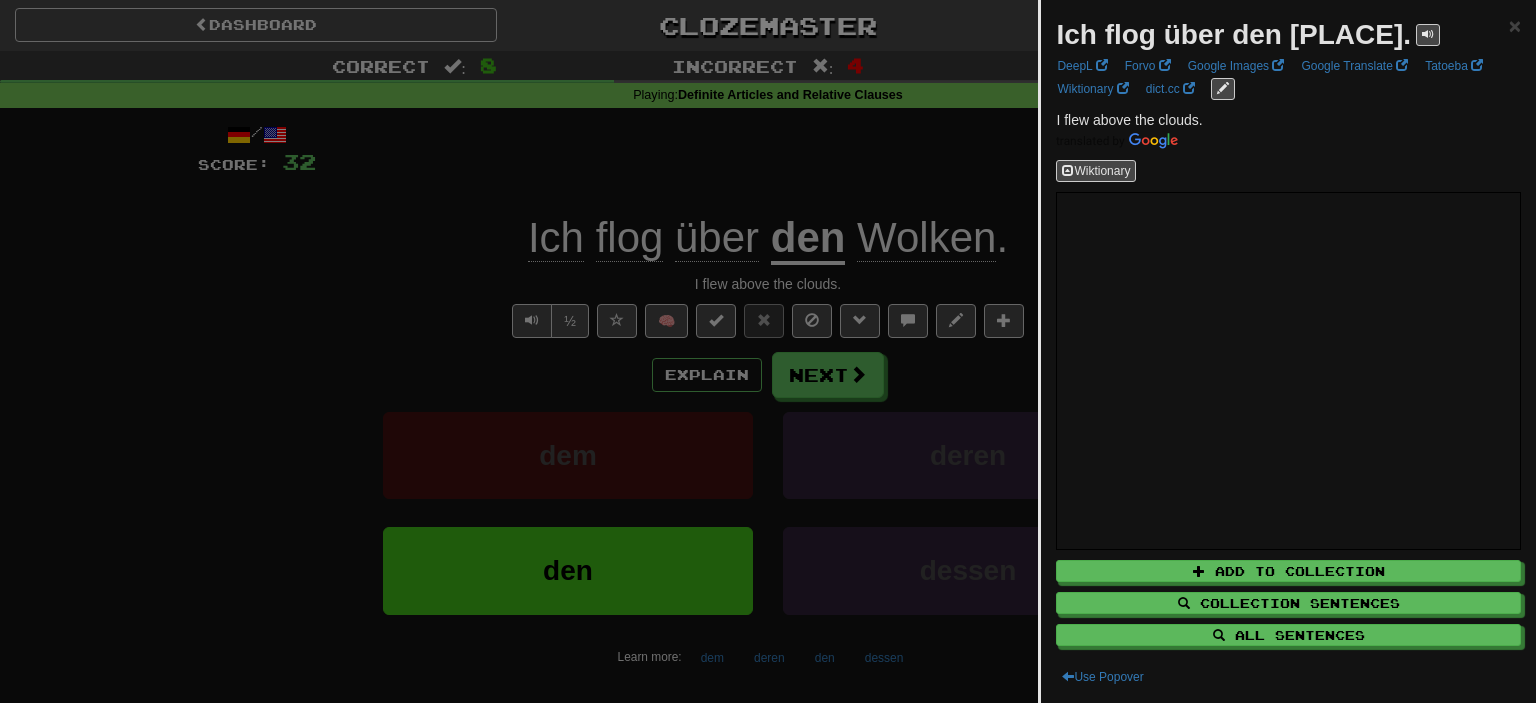 click on "Ich flog über den [PLACE]." at bounding box center [1233, 34] 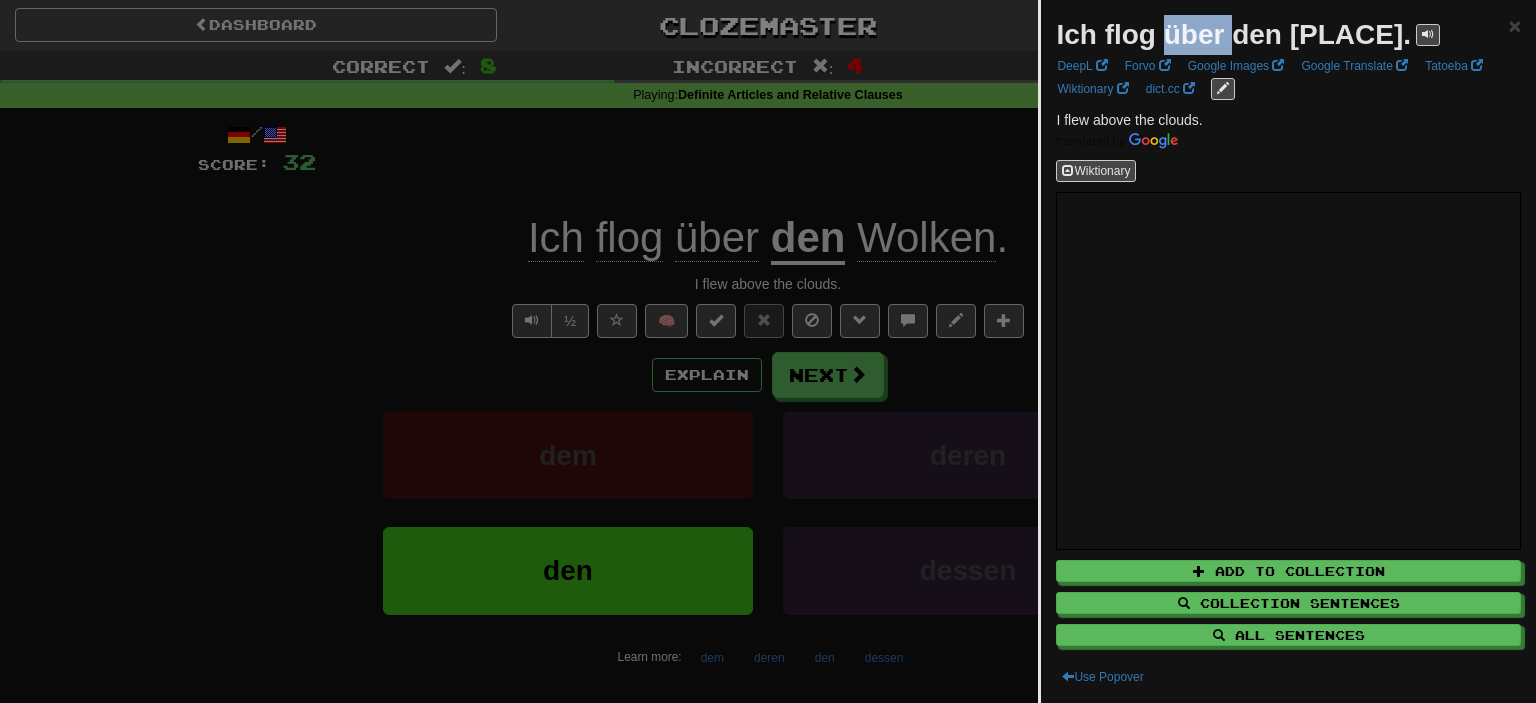 click on "Ich flog über den [PLACE]." at bounding box center [1233, 34] 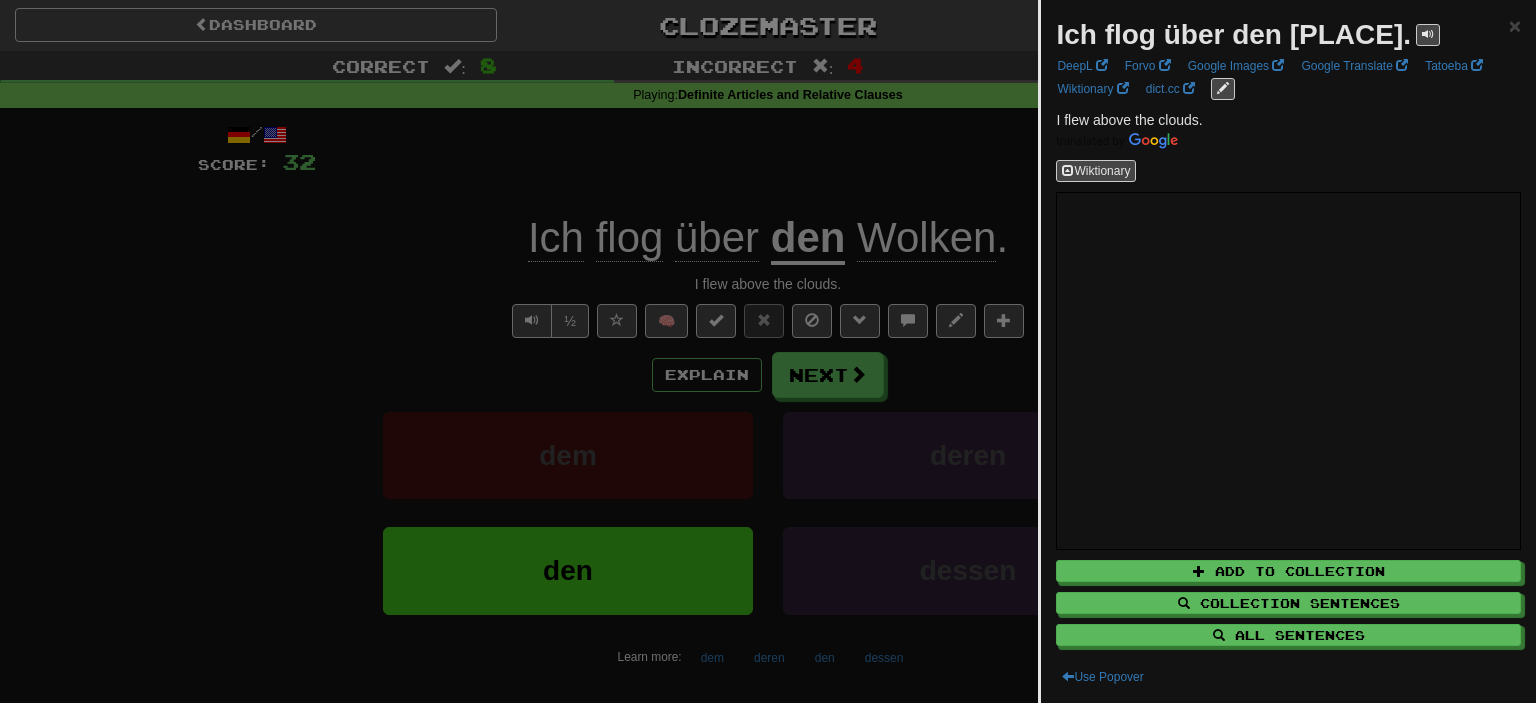 click on "Ich flog über den [PLACE]." at bounding box center (1233, 34) 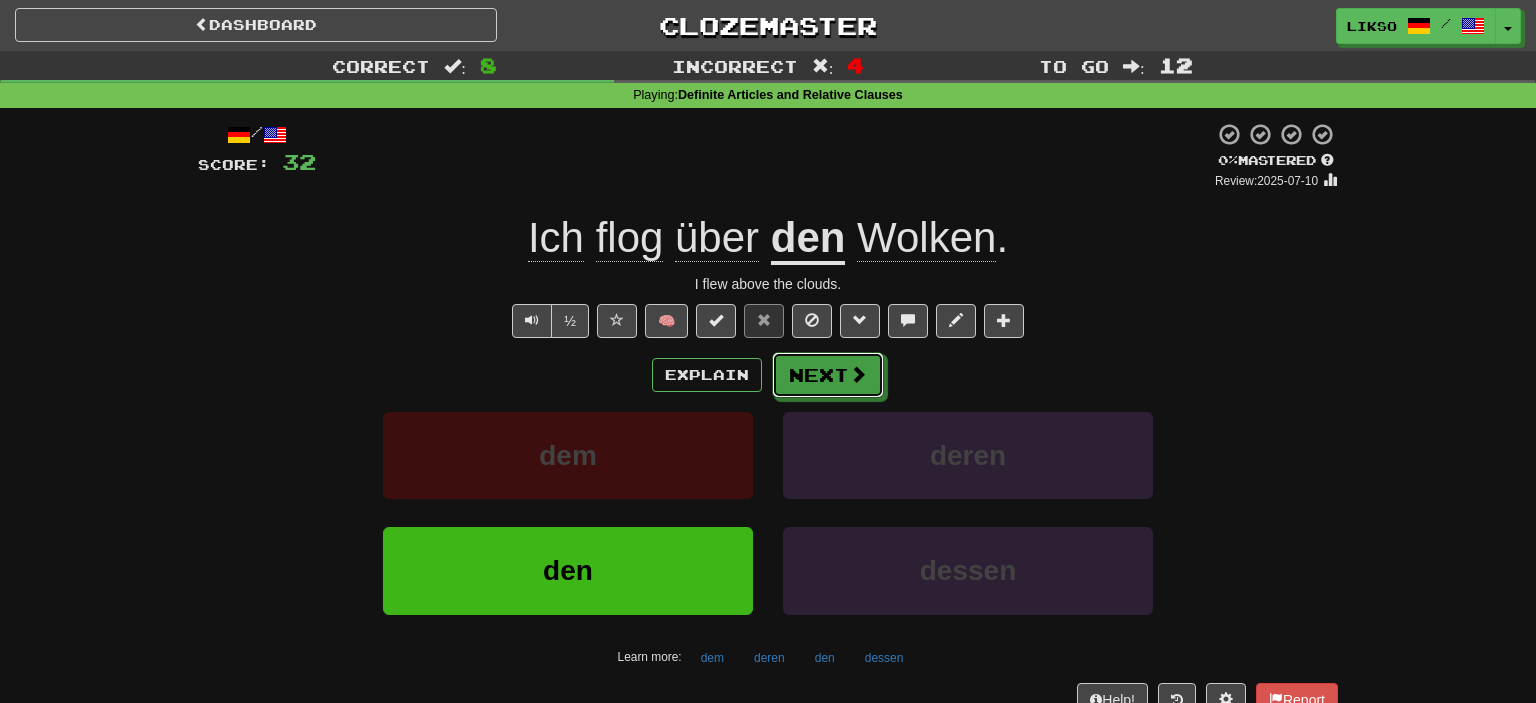 click at bounding box center [858, 374] 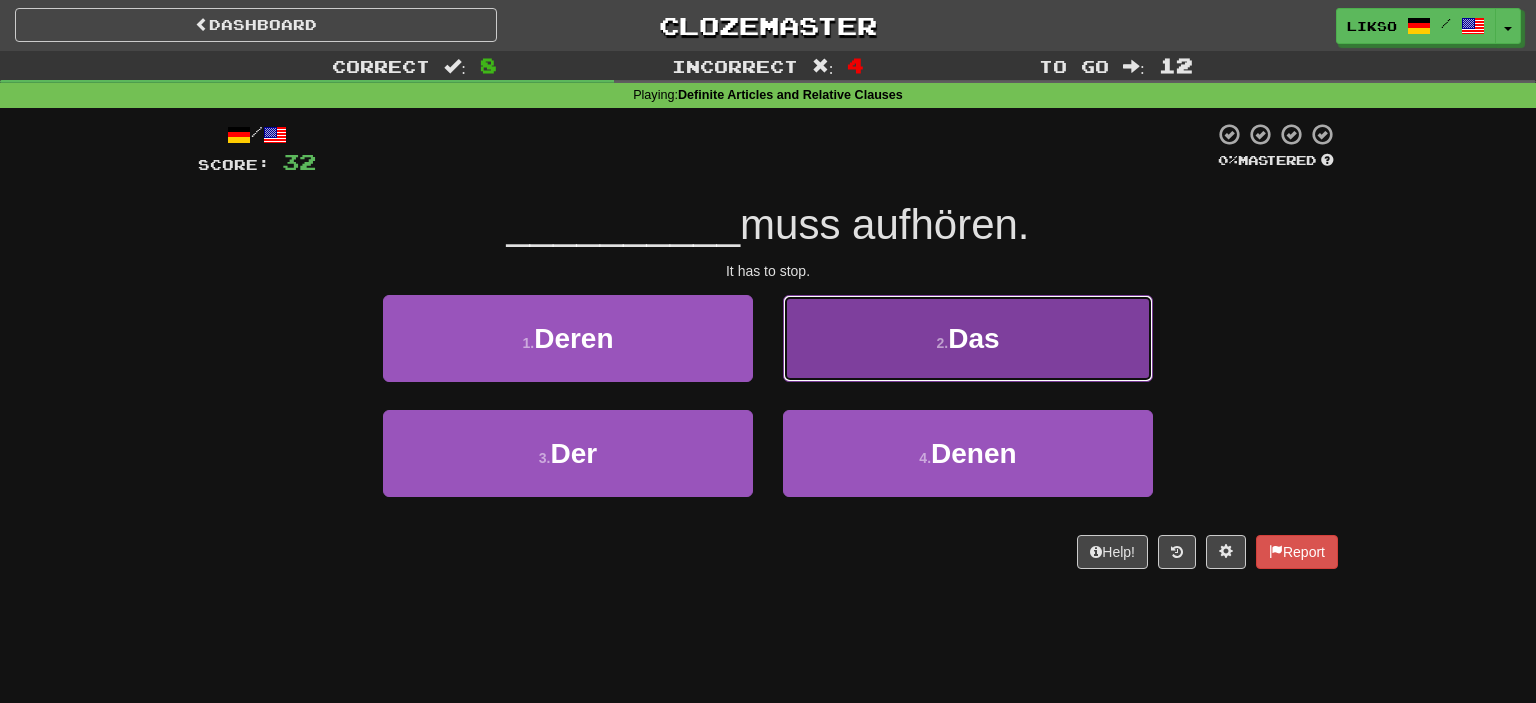 click on "2 .  Das" at bounding box center (968, 338) 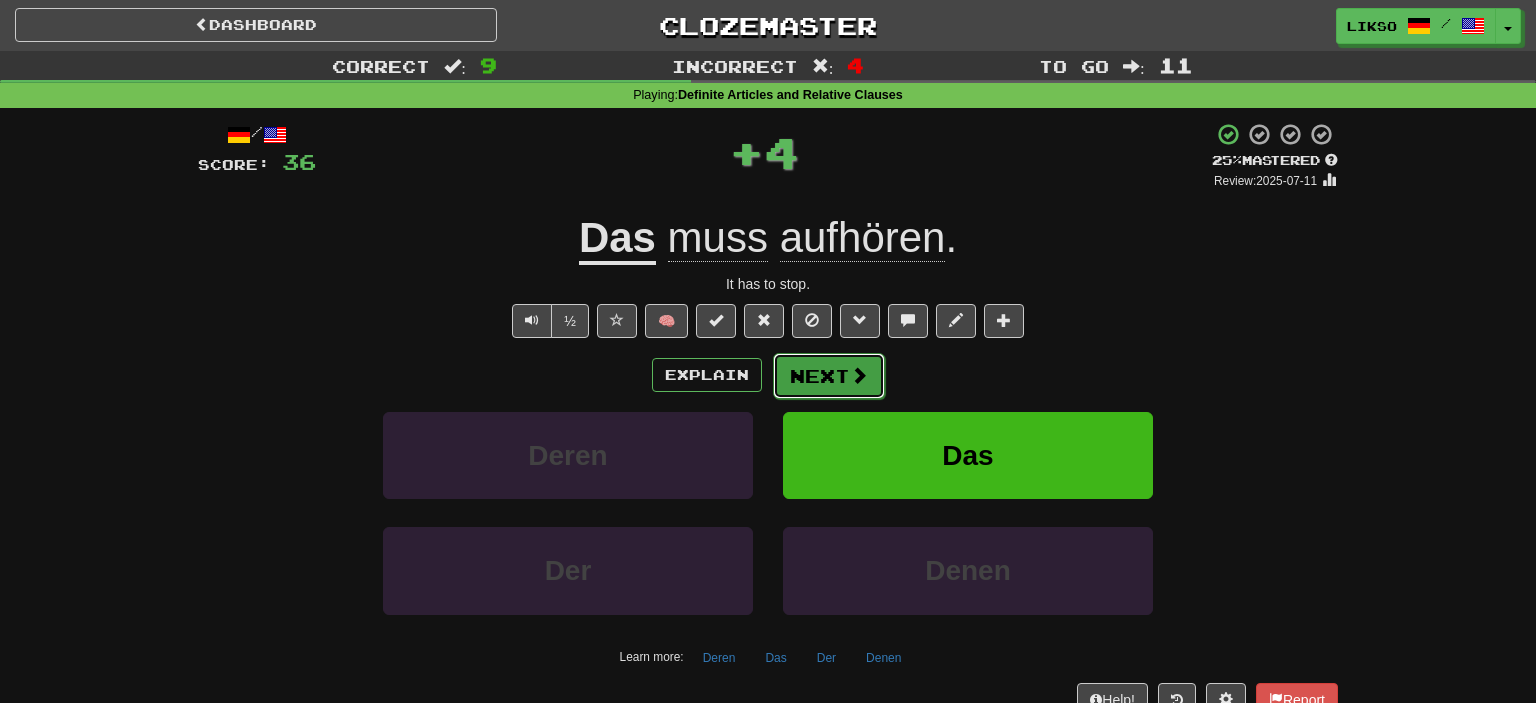 click on "Next" at bounding box center [829, 376] 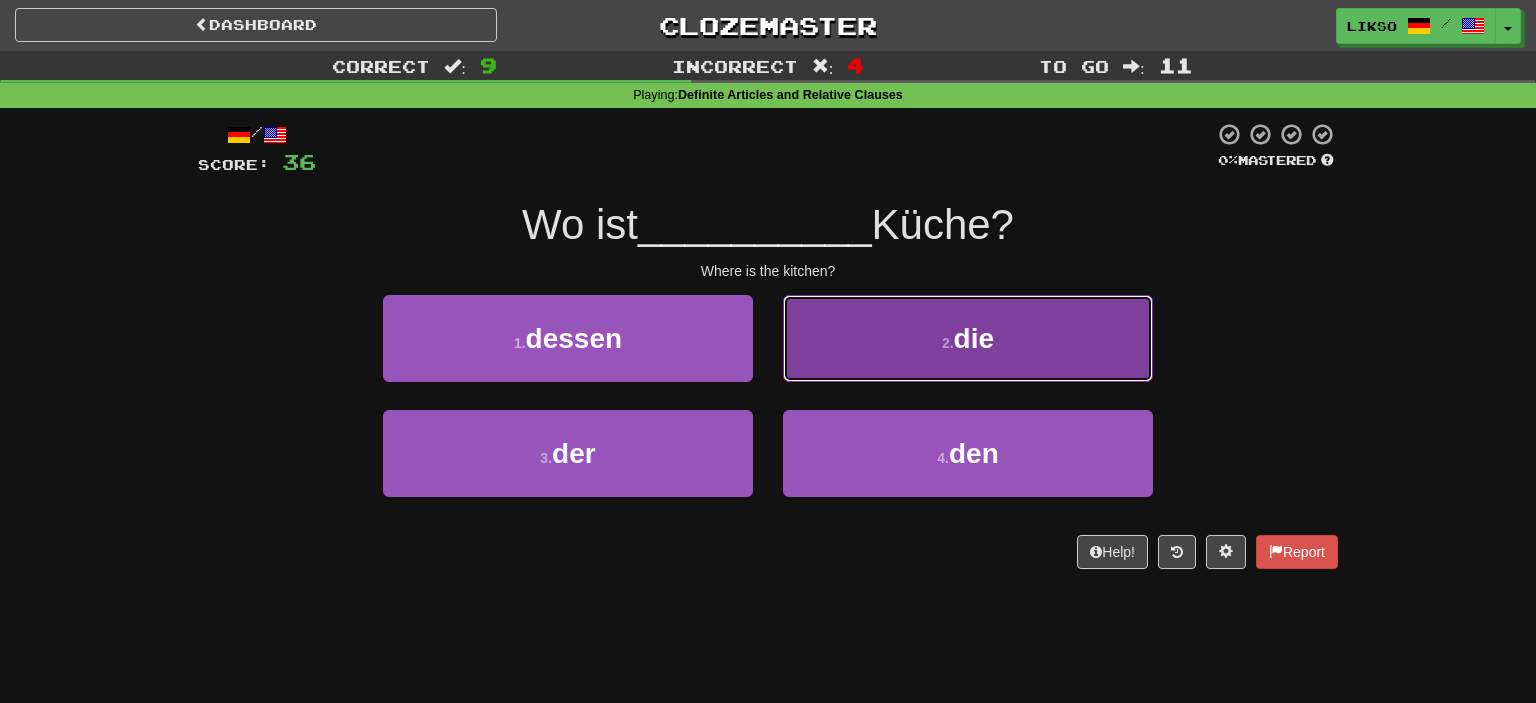 click on "2 .  die" at bounding box center (968, 338) 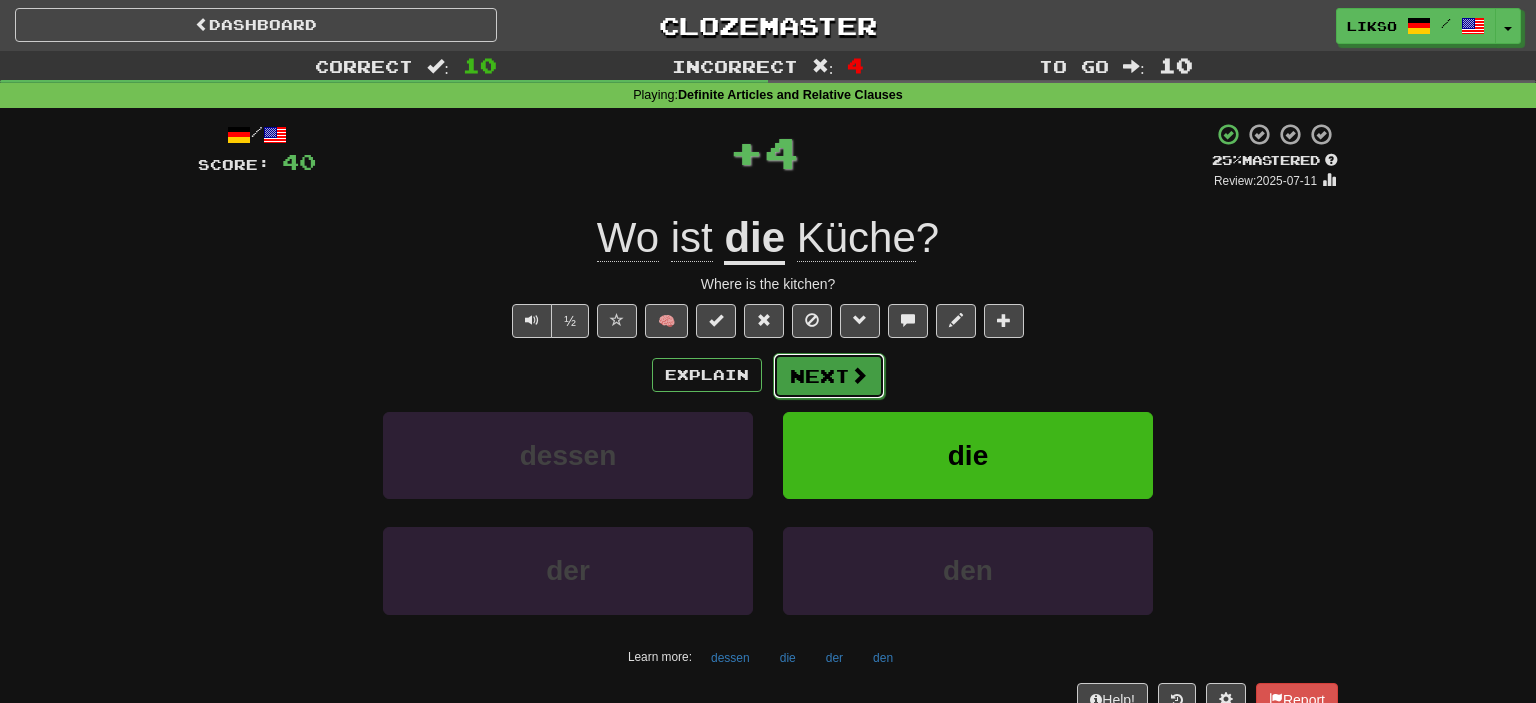 click on "Next" at bounding box center [829, 376] 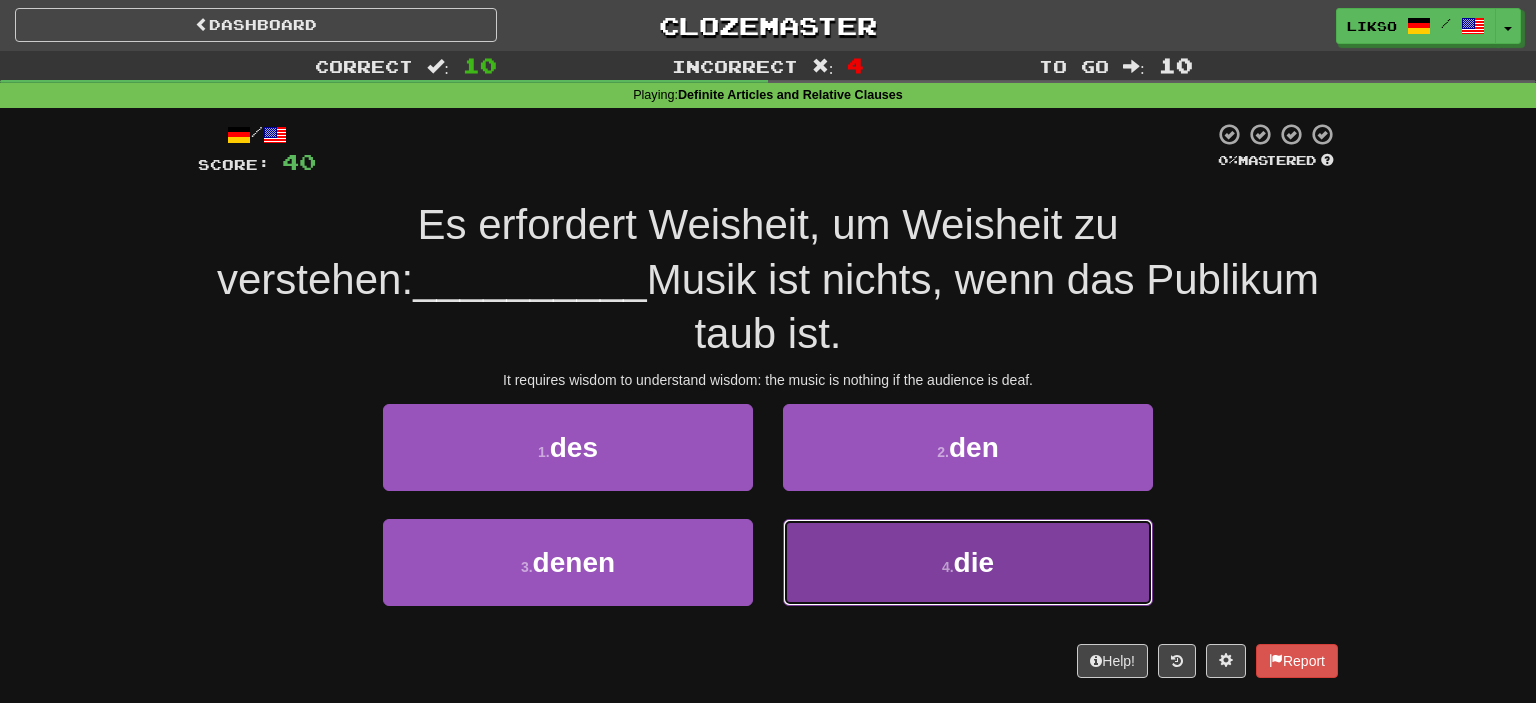 click on "4 .  die" at bounding box center [968, 562] 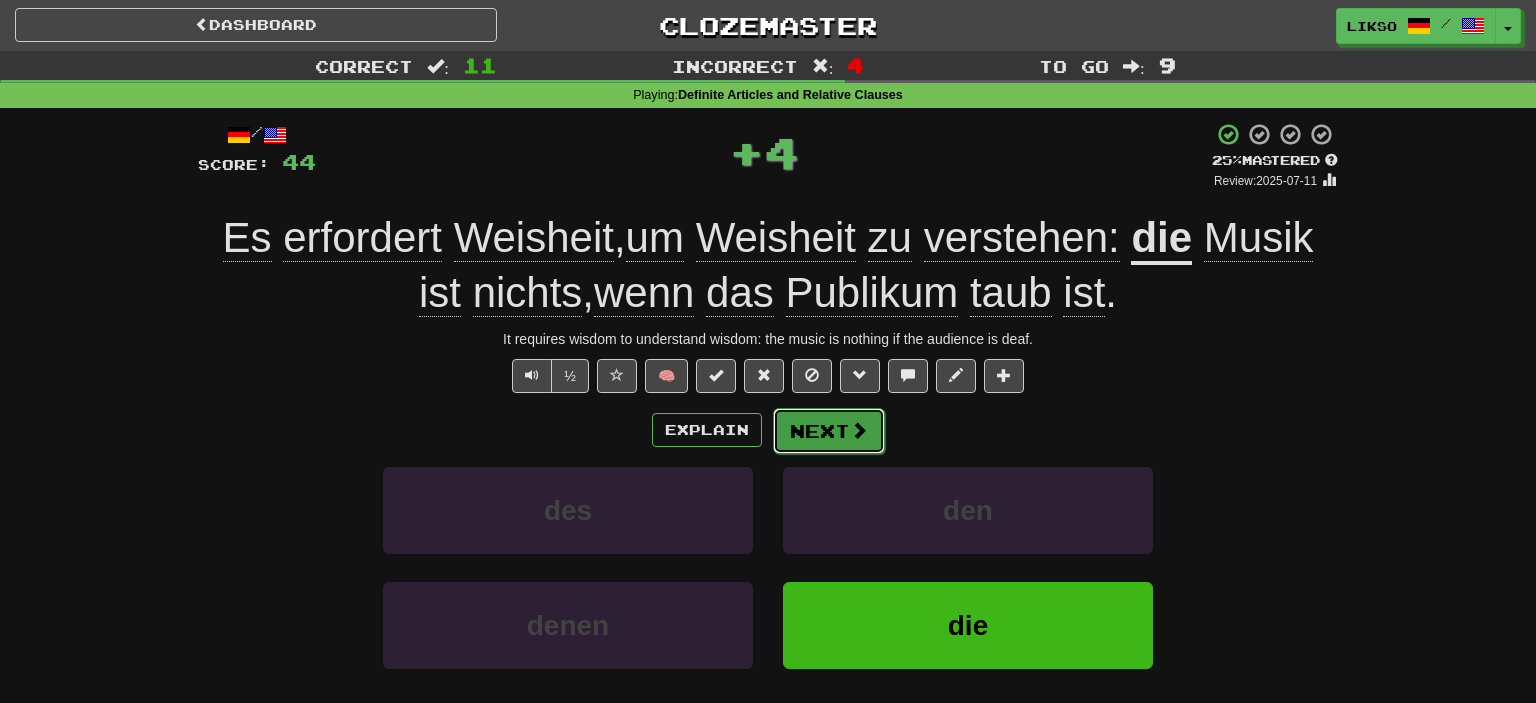click at bounding box center [859, 430] 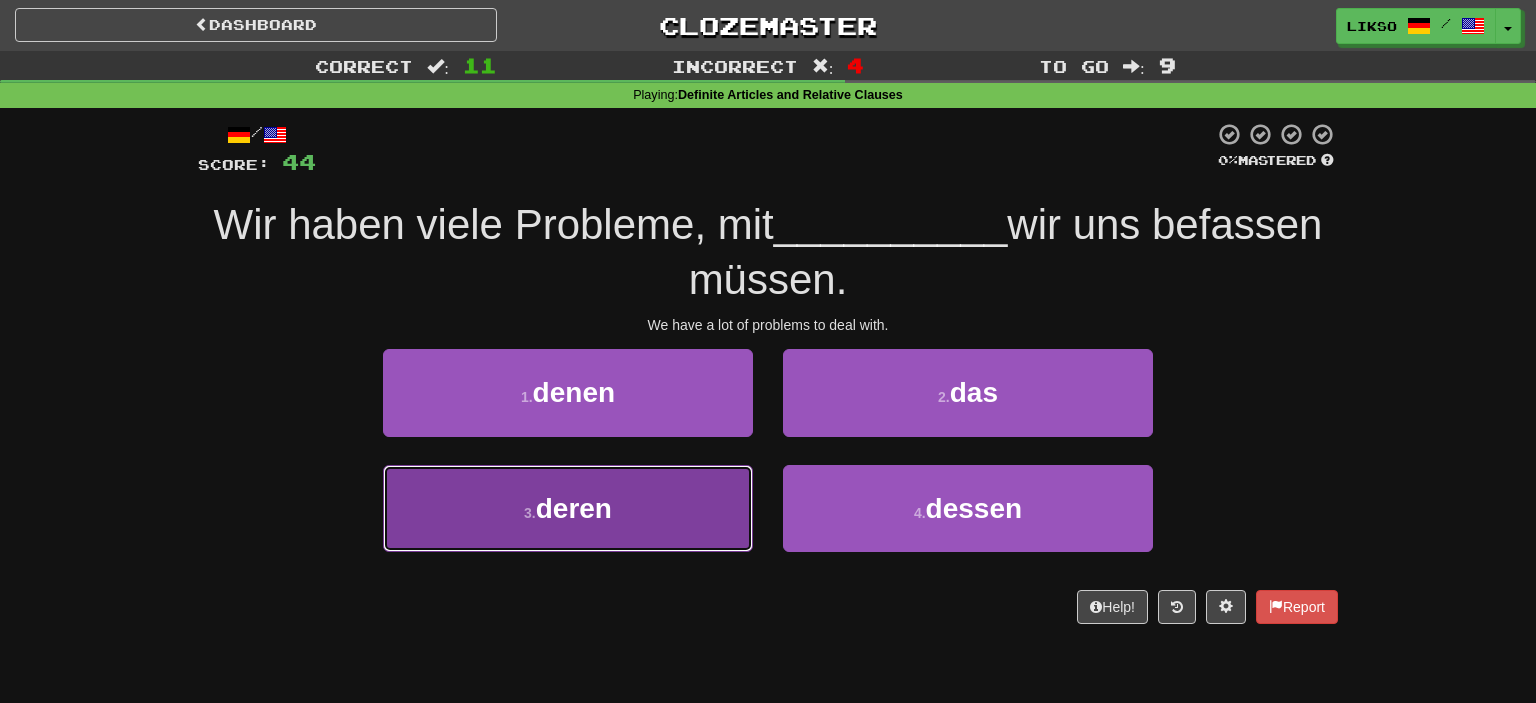 click on "3 .  deren" at bounding box center (568, 508) 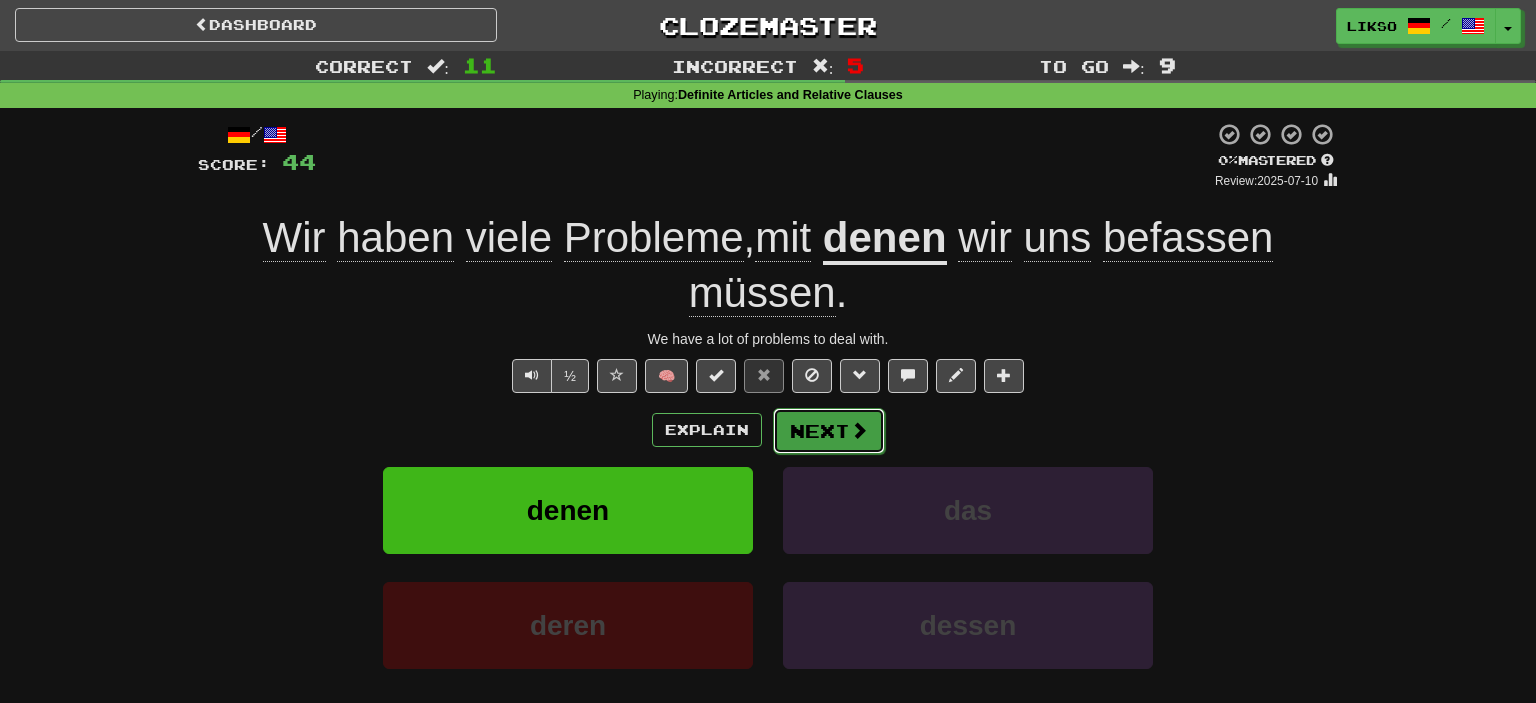 click on "Next" at bounding box center [829, 431] 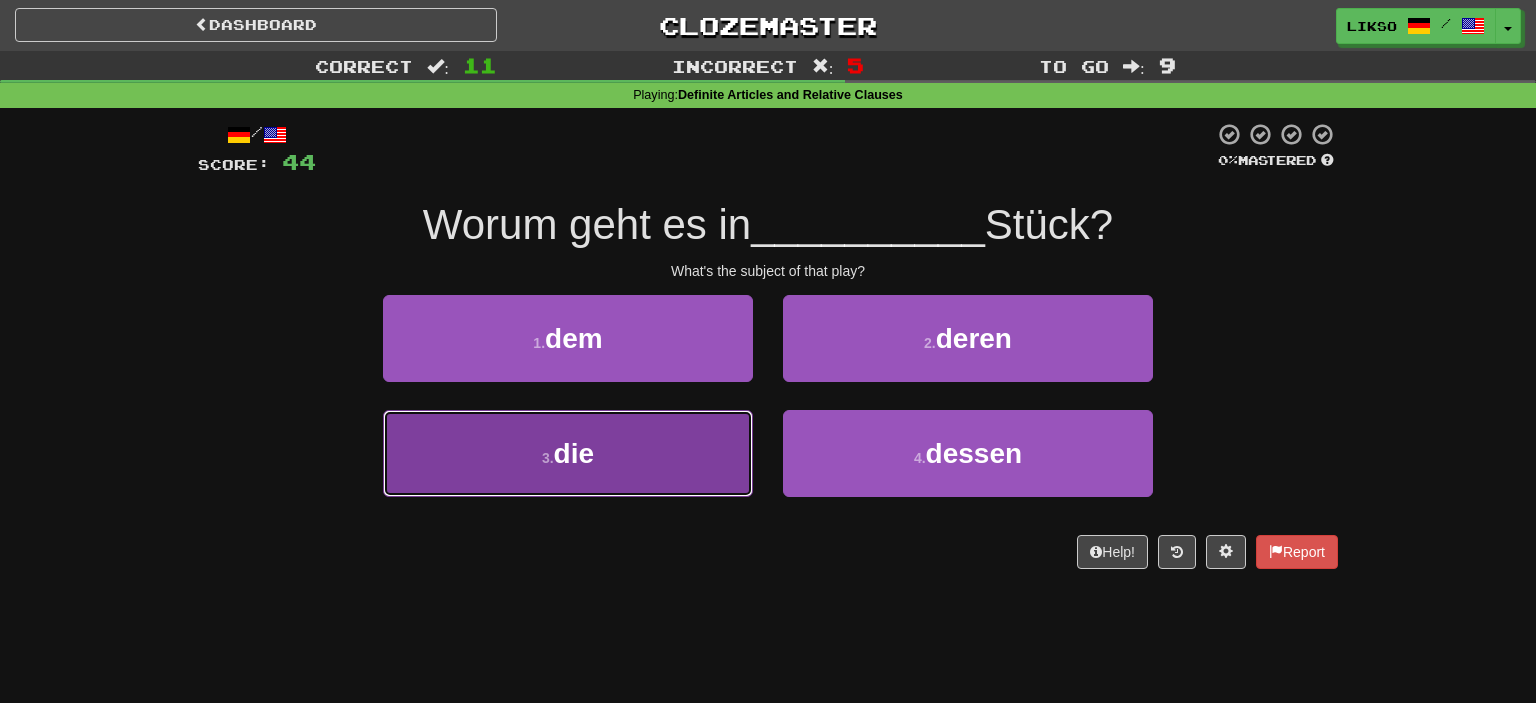 click on "3 .  die" at bounding box center (568, 453) 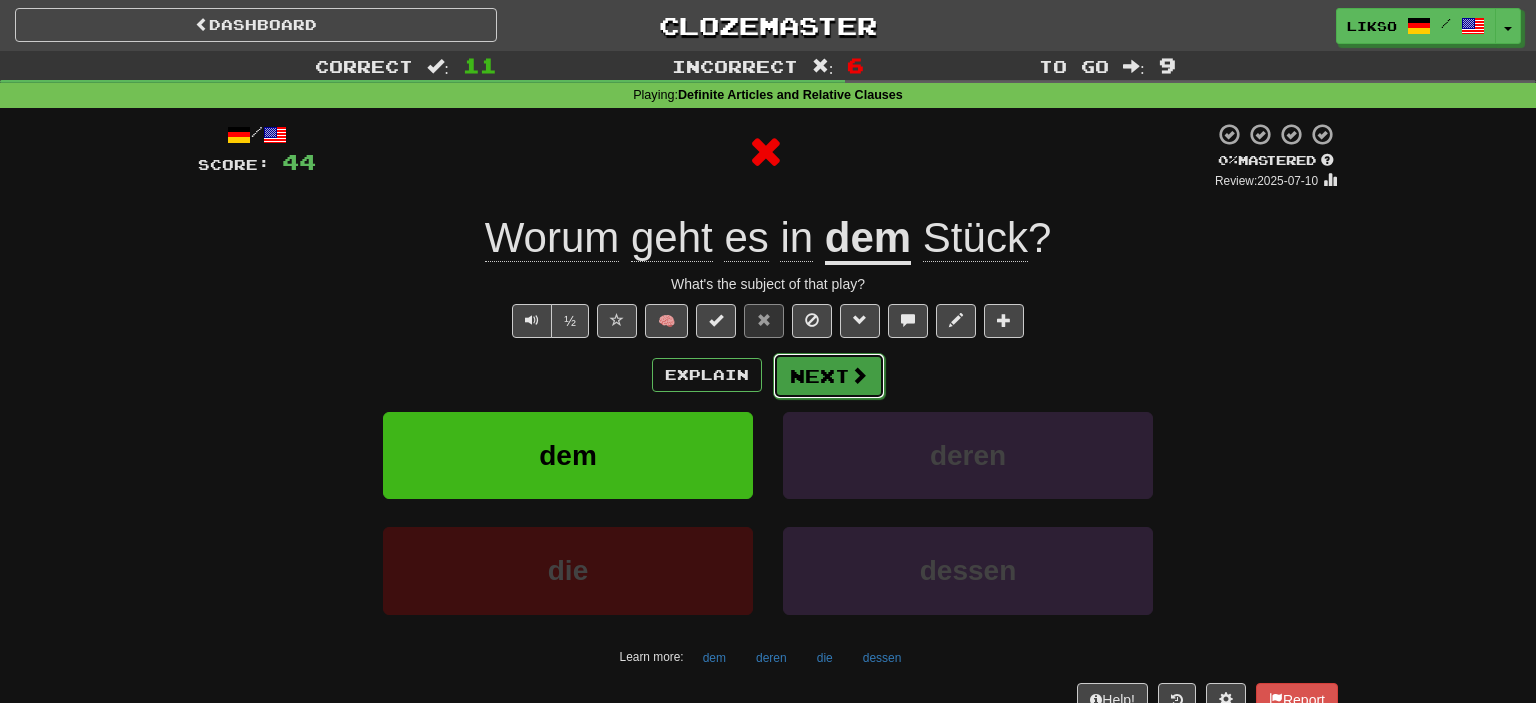 click on "Next" at bounding box center [829, 376] 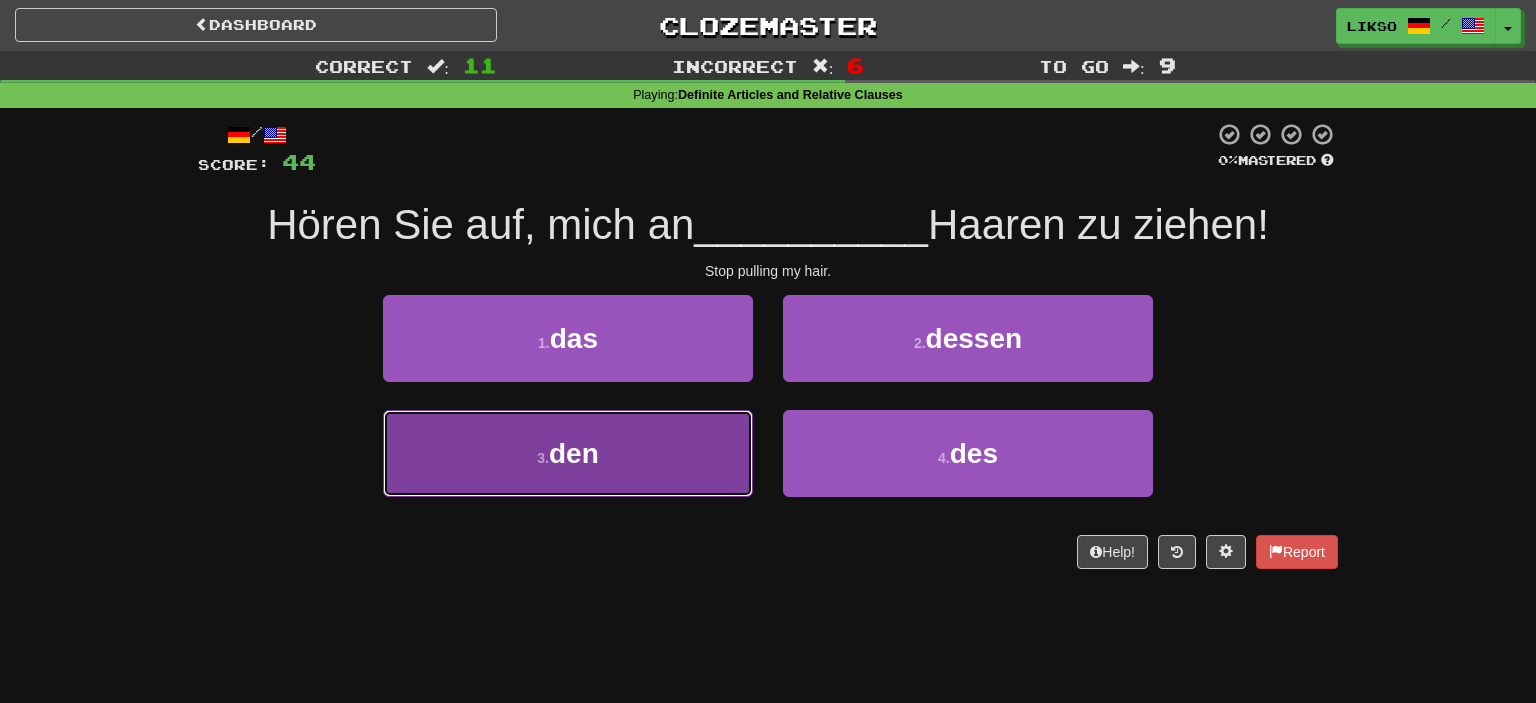 click on "3 .  den" at bounding box center (568, 453) 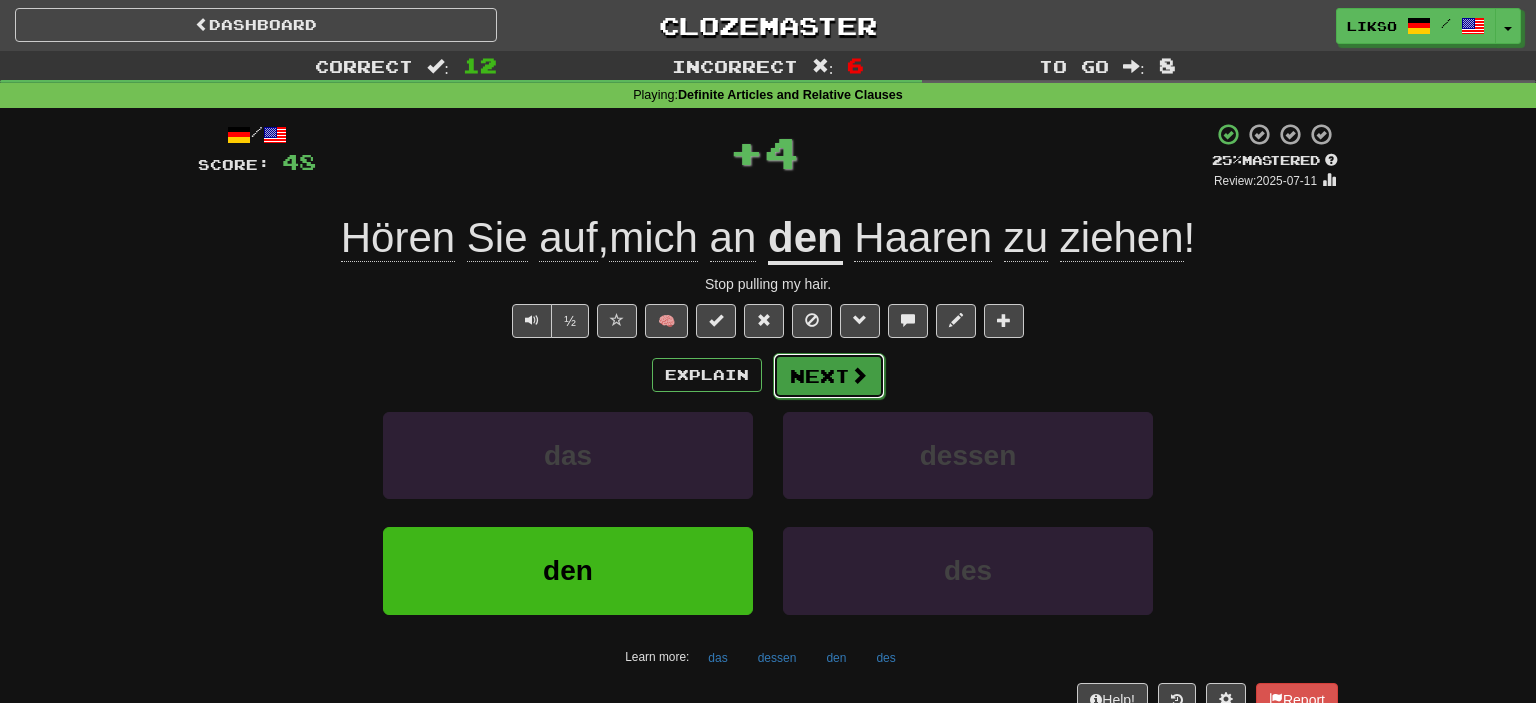 click on "Next" at bounding box center [829, 376] 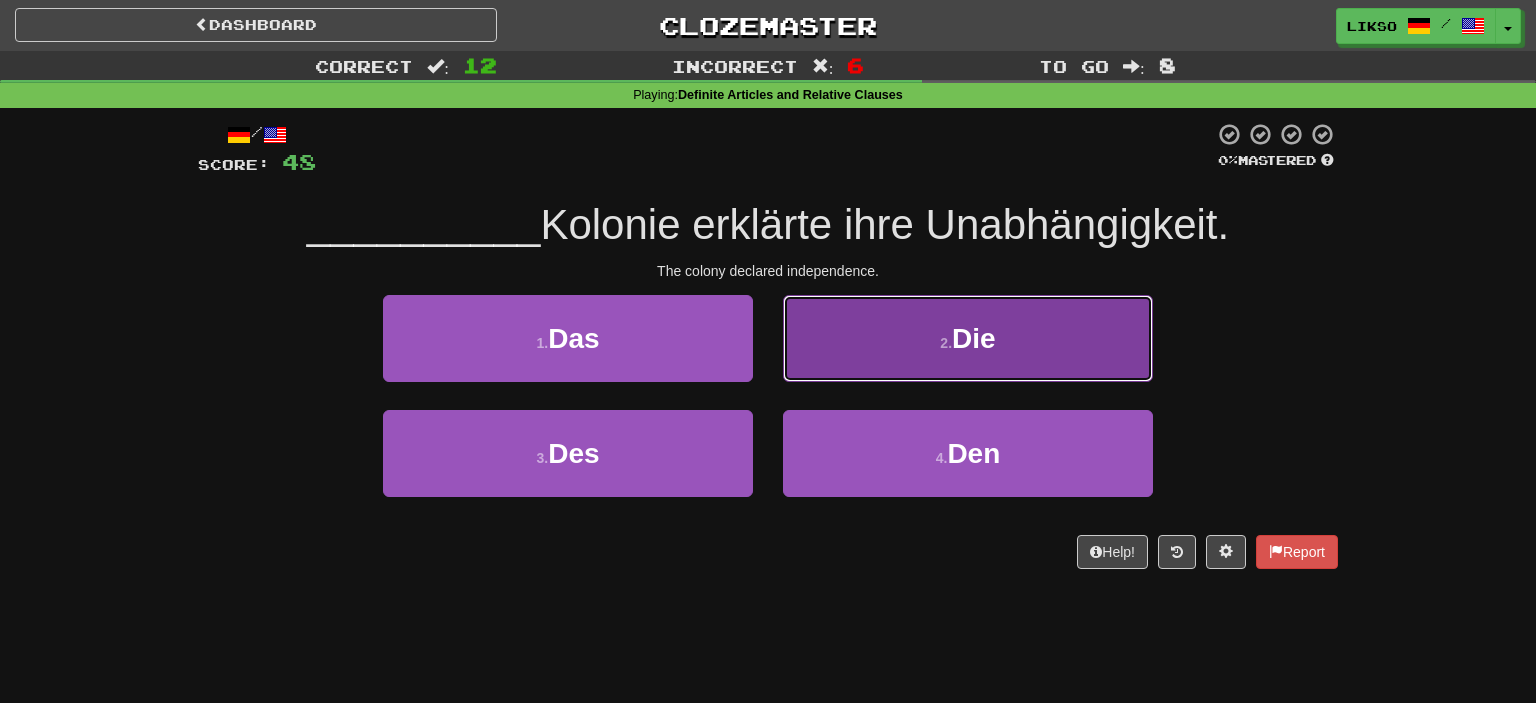 click on "2 .  Die" at bounding box center [968, 338] 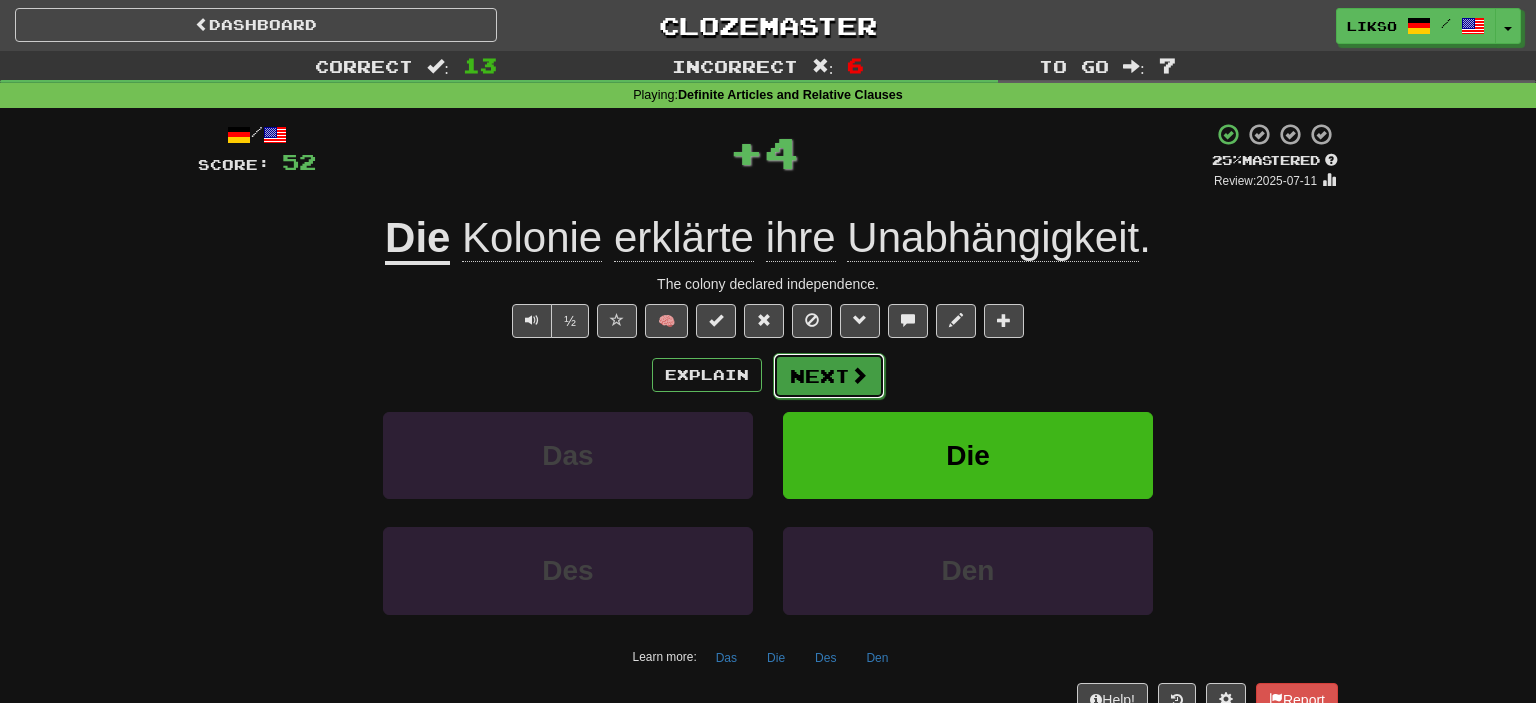 click on "Next" at bounding box center (829, 376) 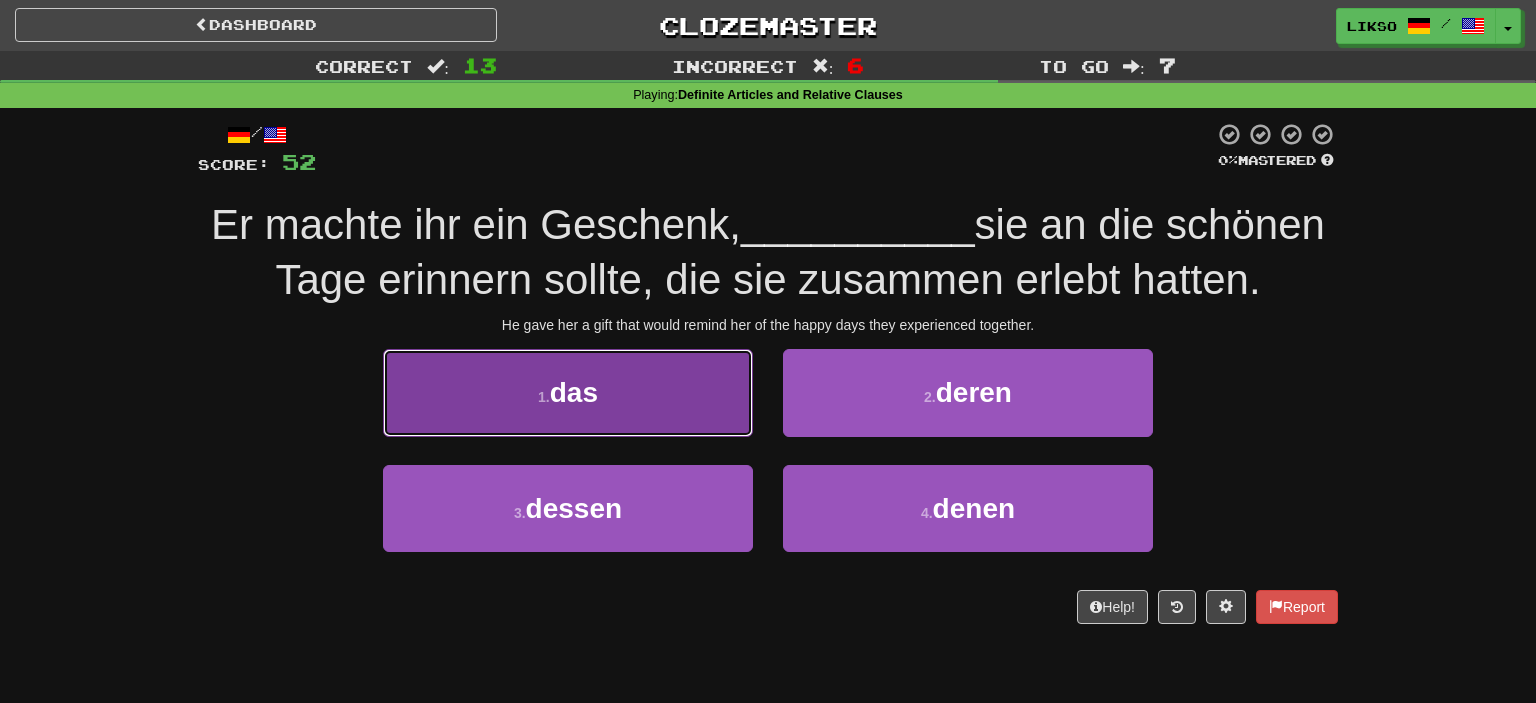 click on "1 .  das" at bounding box center [568, 392] 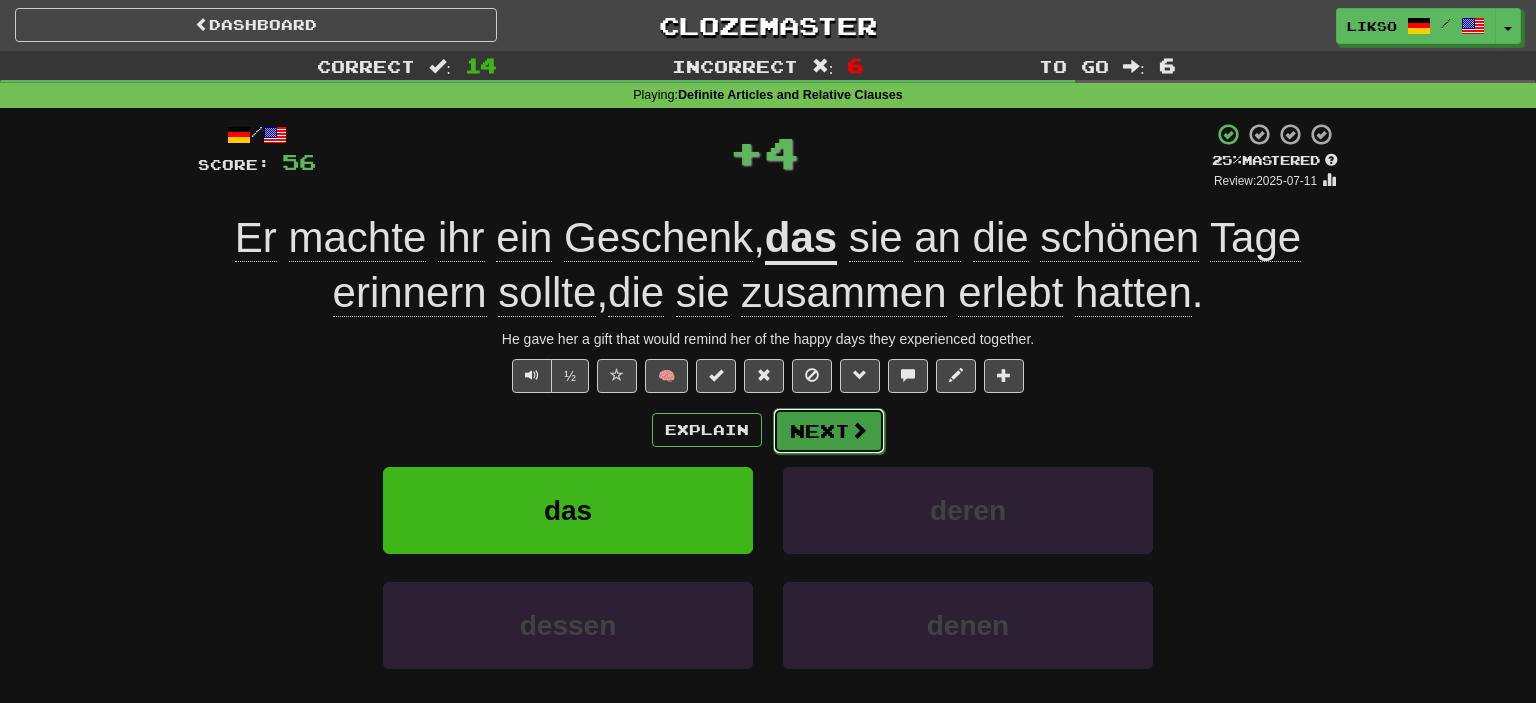 click on "Next" at bounding box center (829, 431) 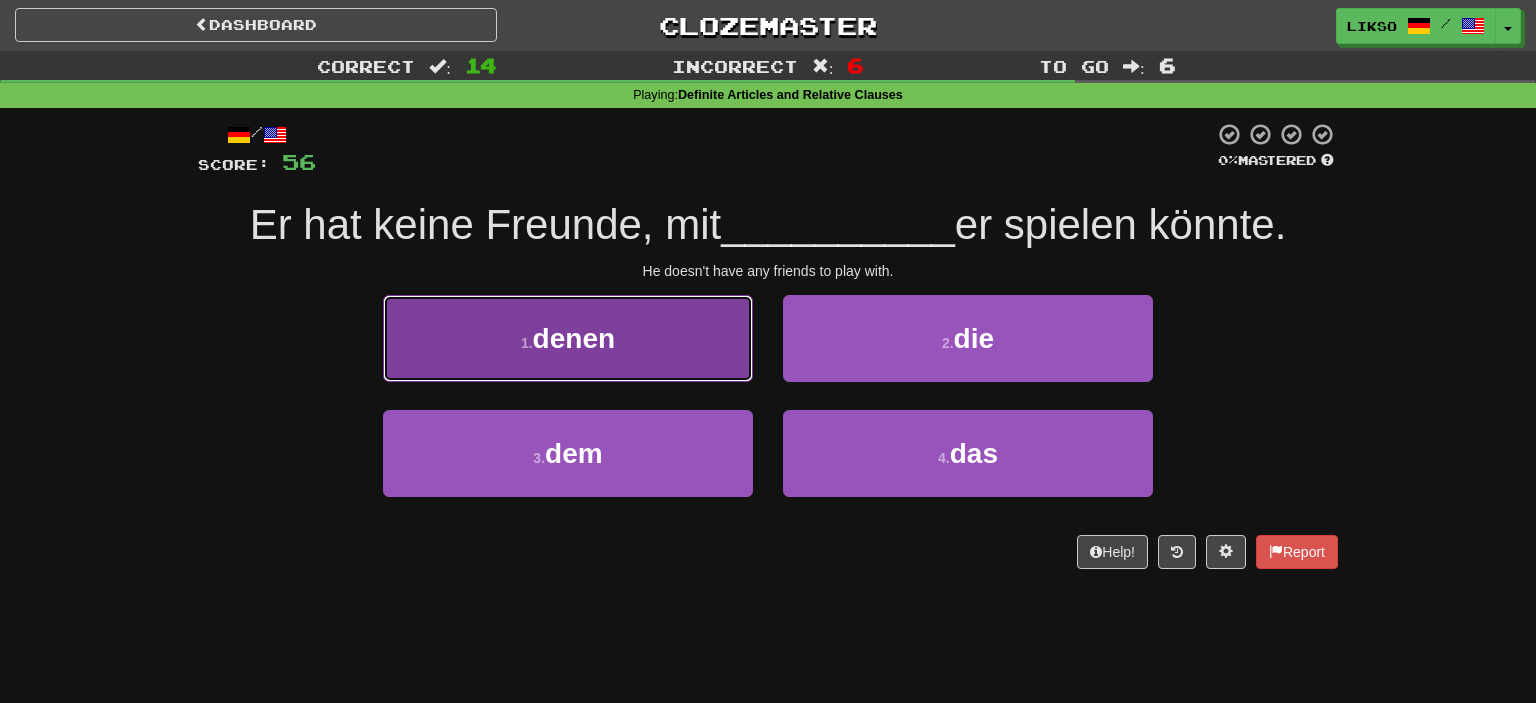 click on "1 .  denen" at bounding box center (568, 338) 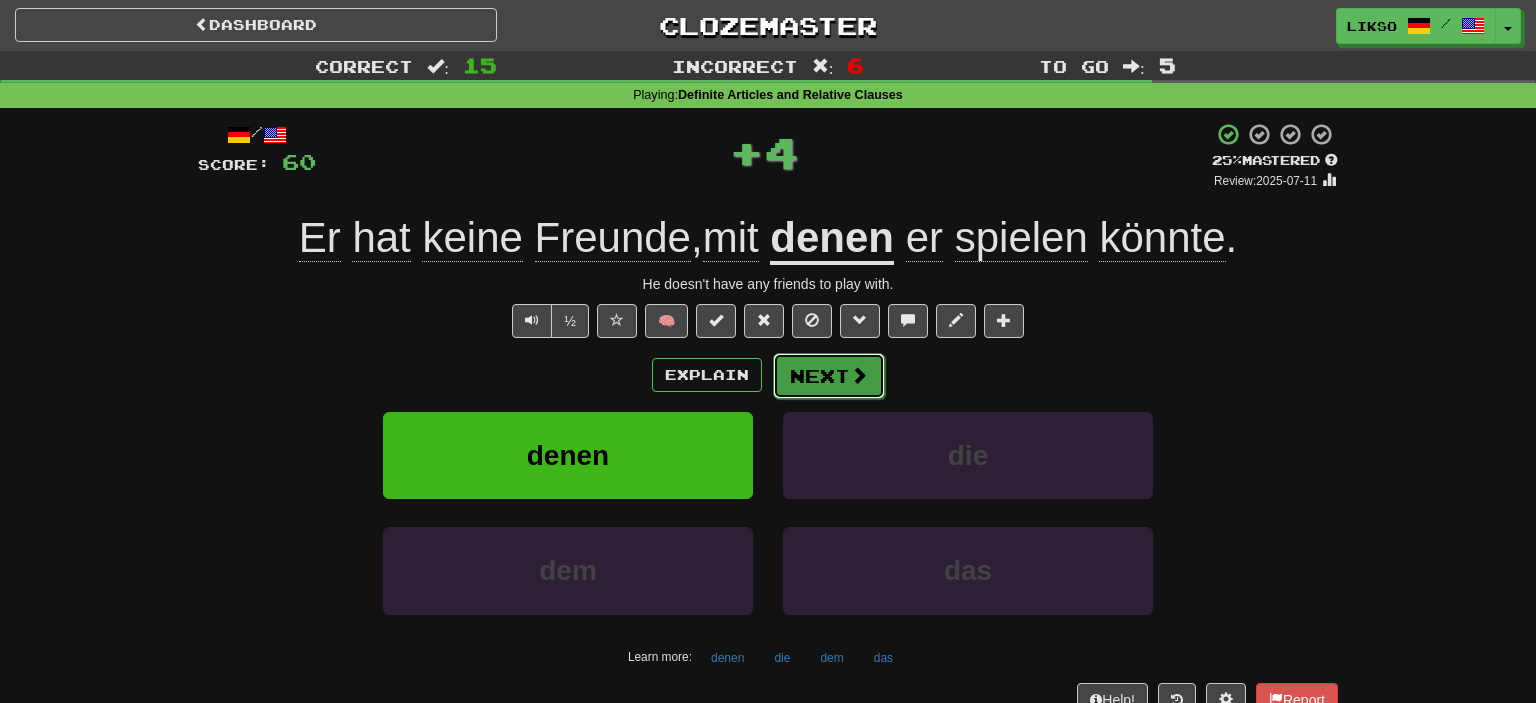 click on "Next" at bounding box center (829, 376) 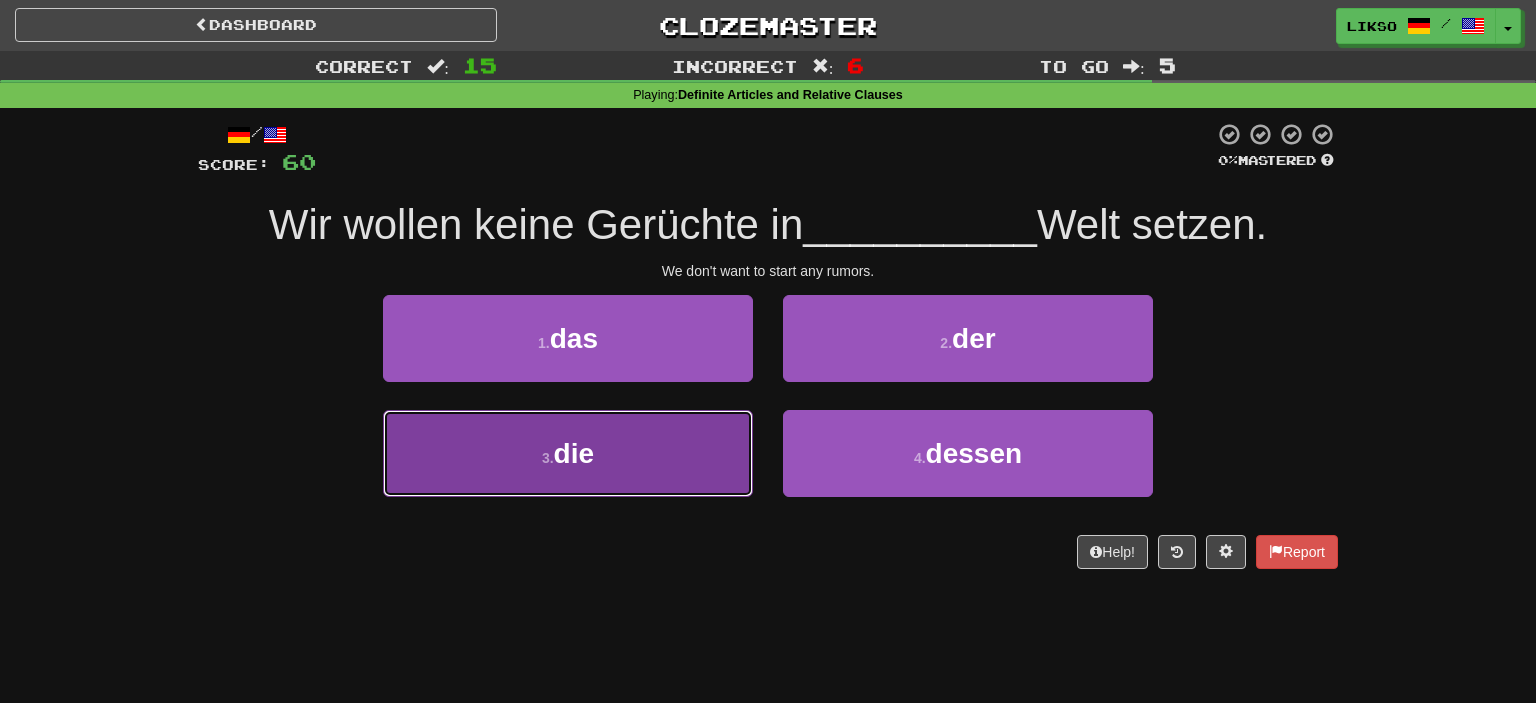 click on "3 .  die" at bounding box center [568, 453] 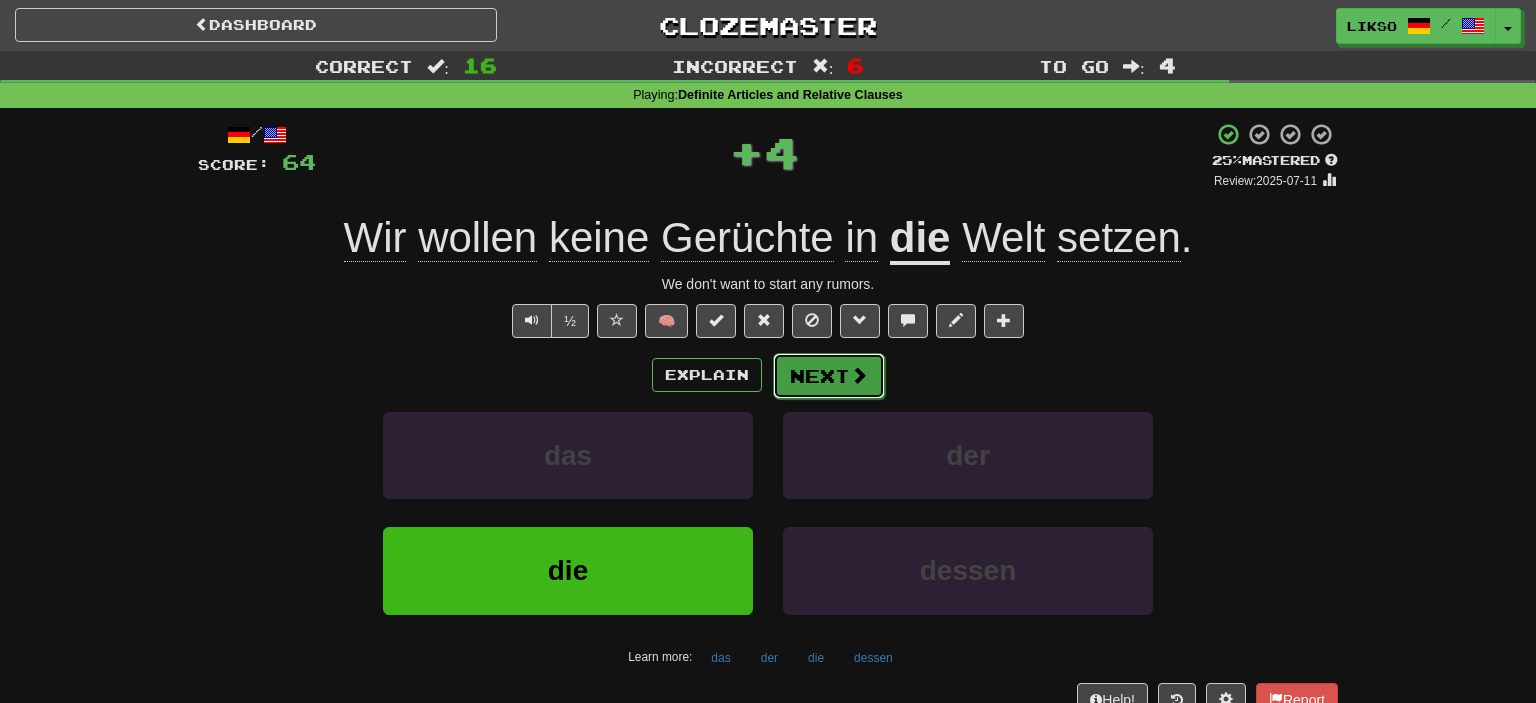 click on "Next" at bounding box center (829, 376) 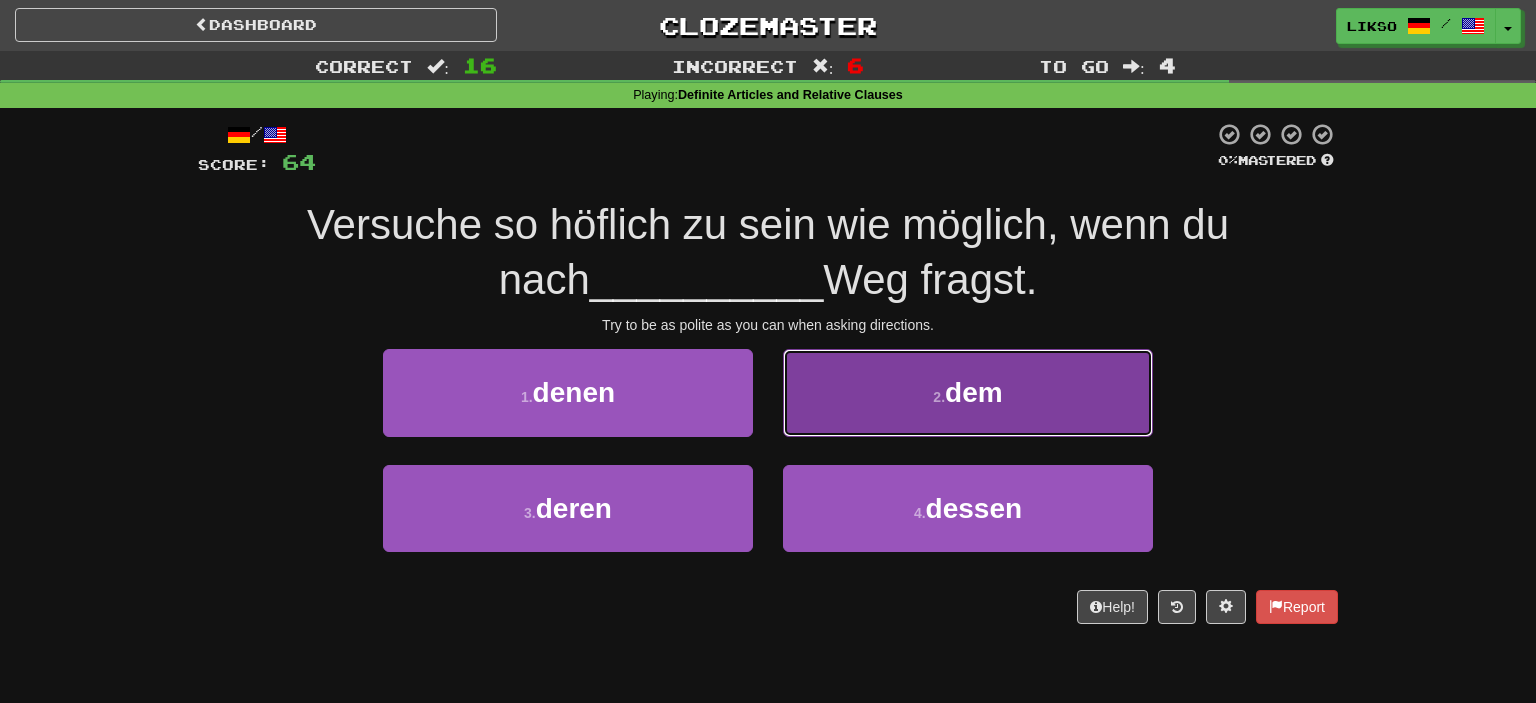 click on "2 .  dem" at bounding box center (968, 392) 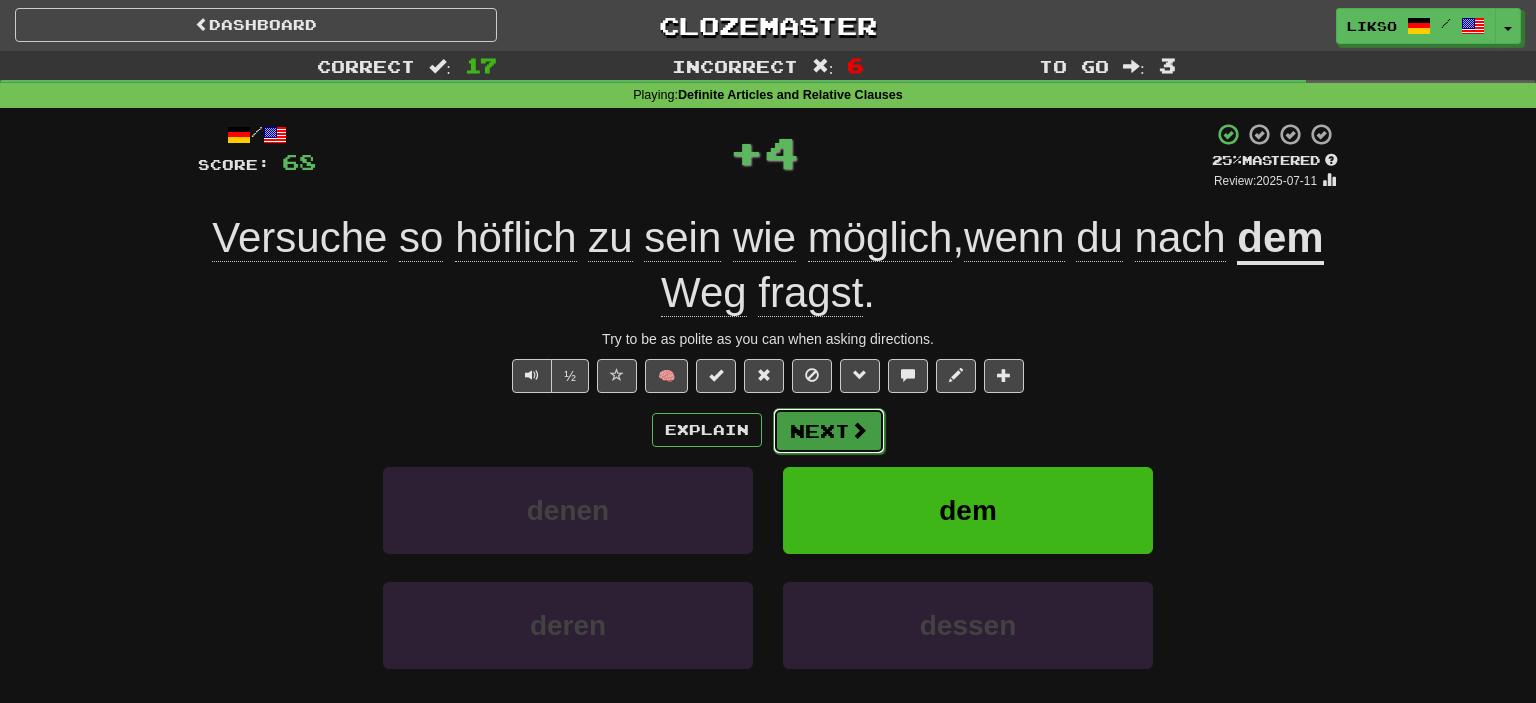 click on "Next" at bounding box center [829, 431] 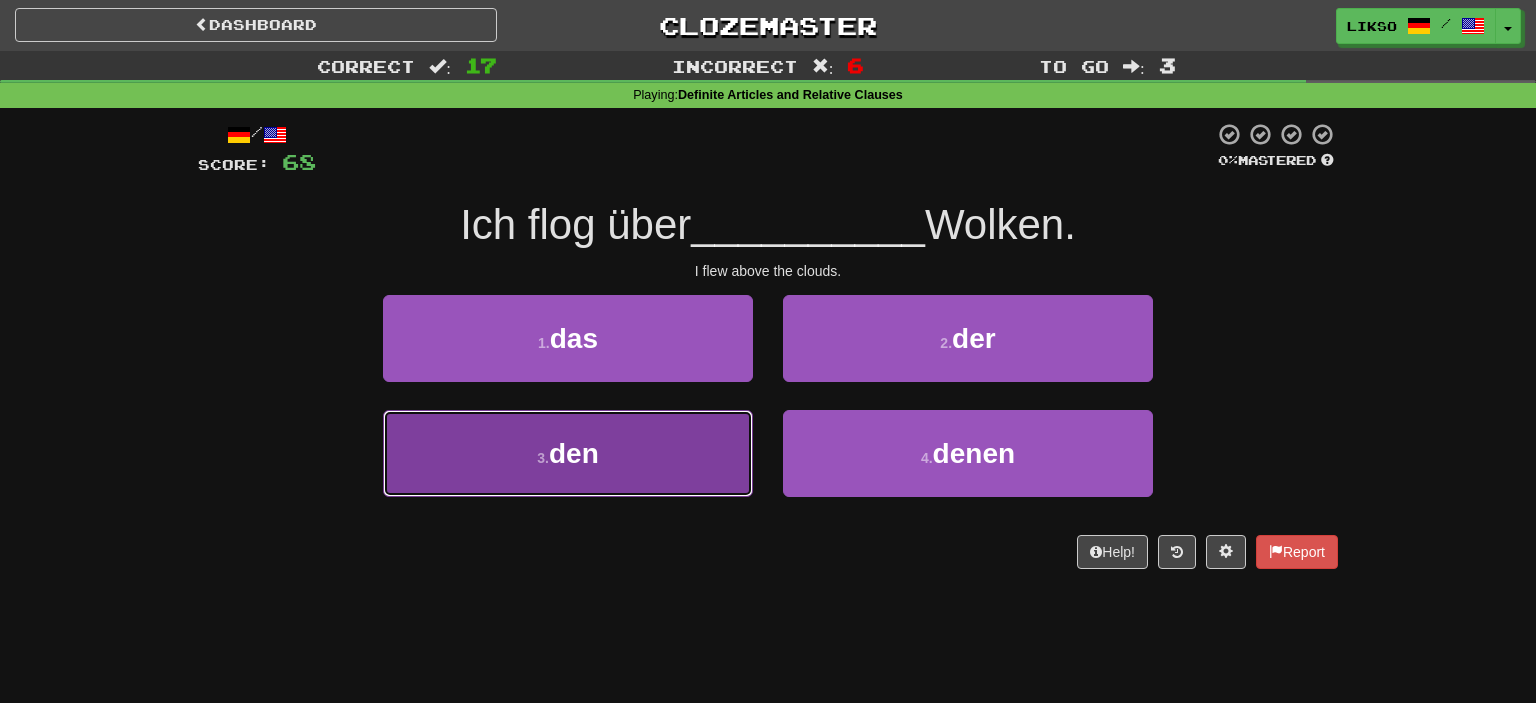 click on "3 .  den" at bounding box center (568, 453) 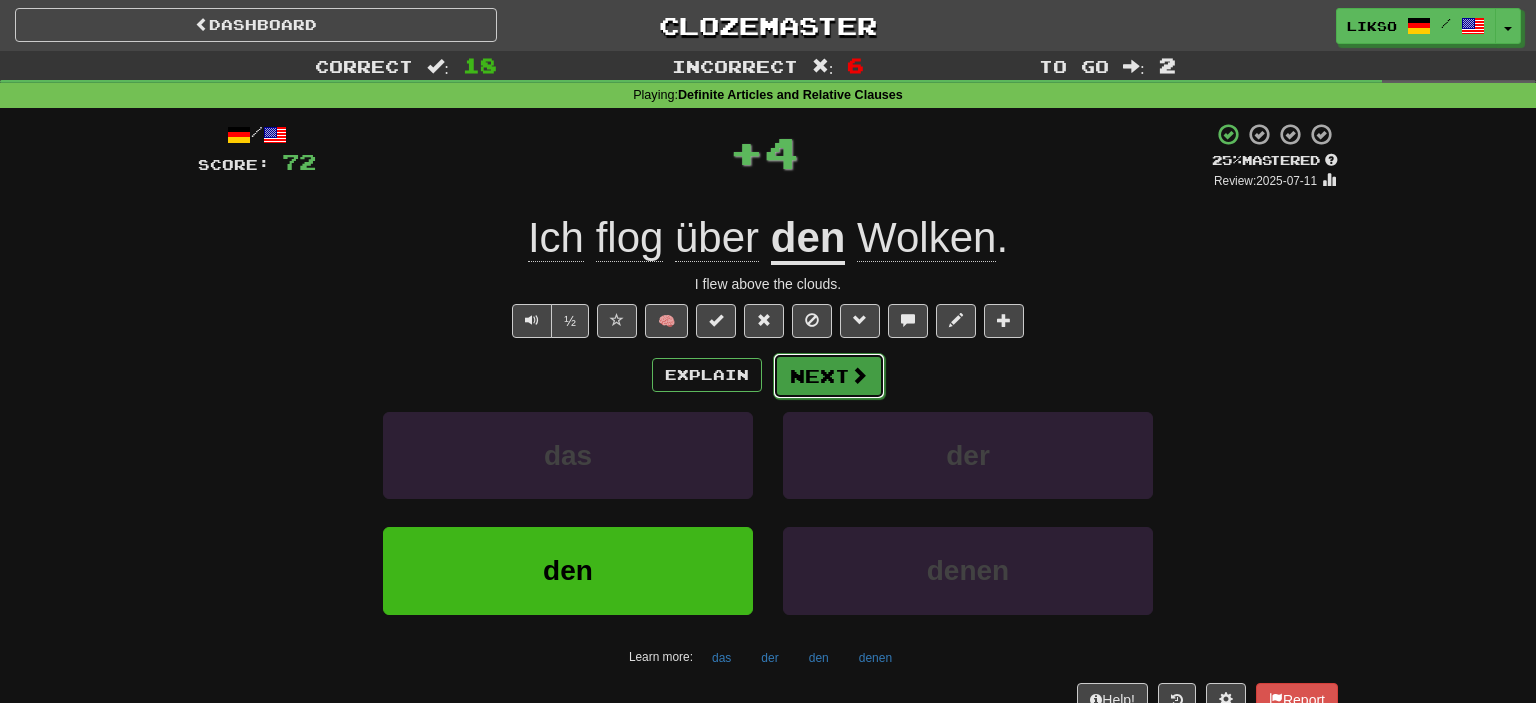 click on "Next" at bounding box center (829, 376) 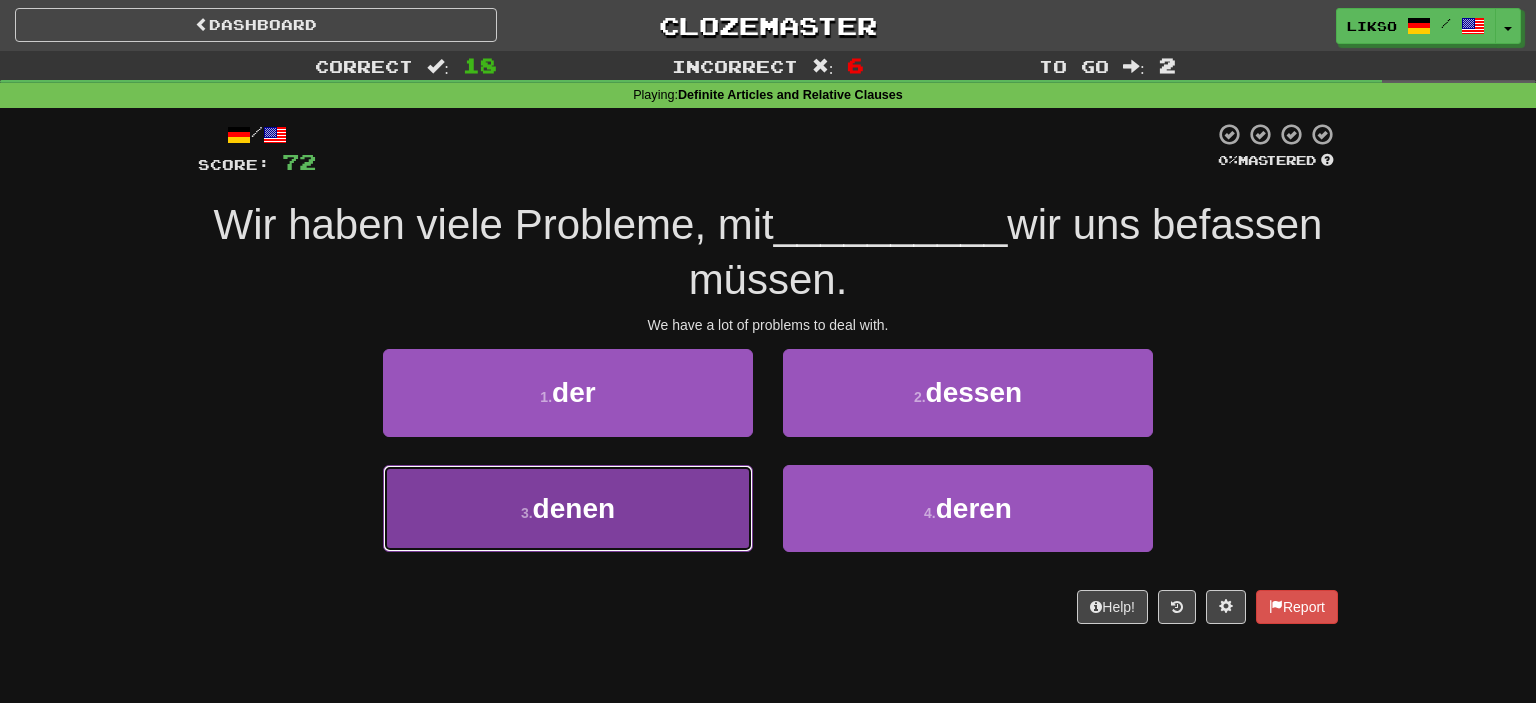 click on "3 .  denen" at bounding box center [568, 508] 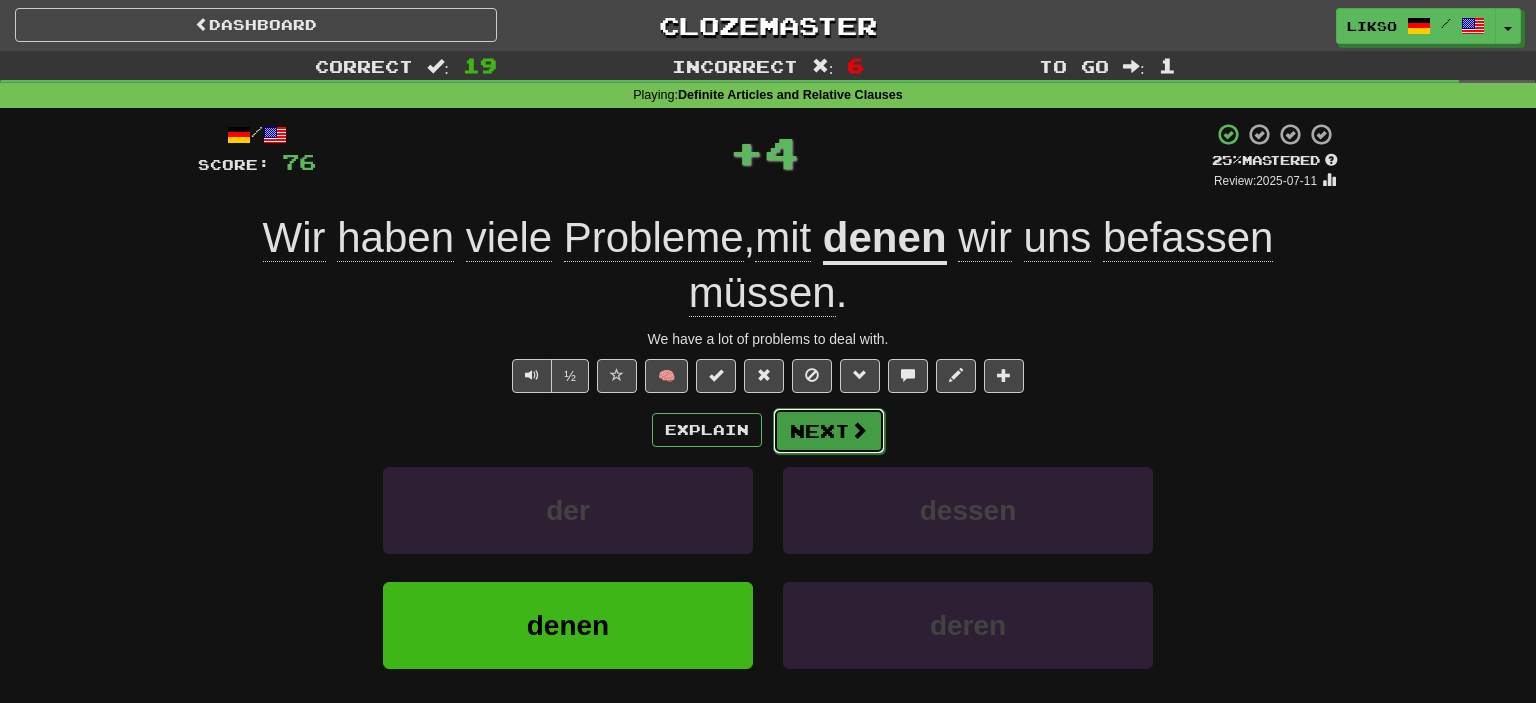 click on "Next" at bounding box center (829, 431) 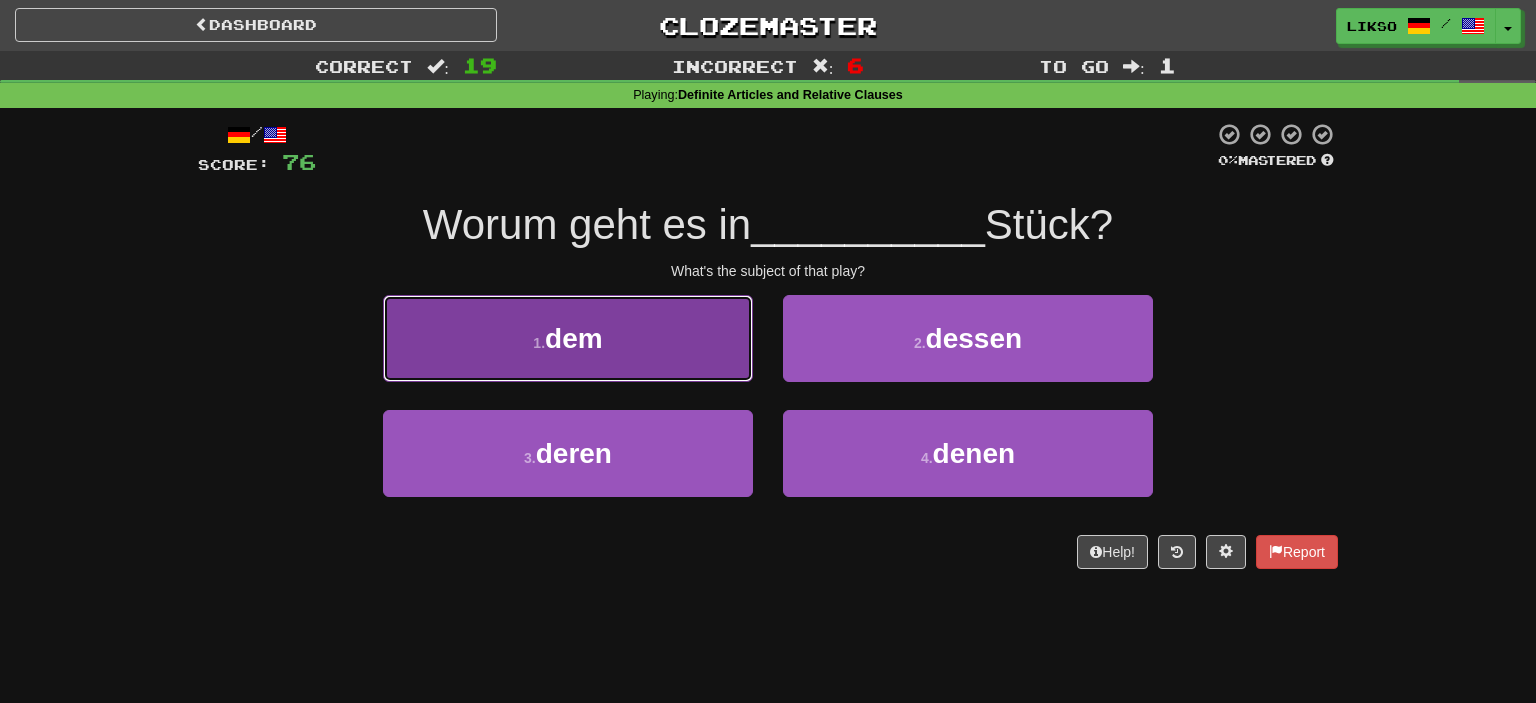 click on "1 .  dem" at bounding box center (568, 338) 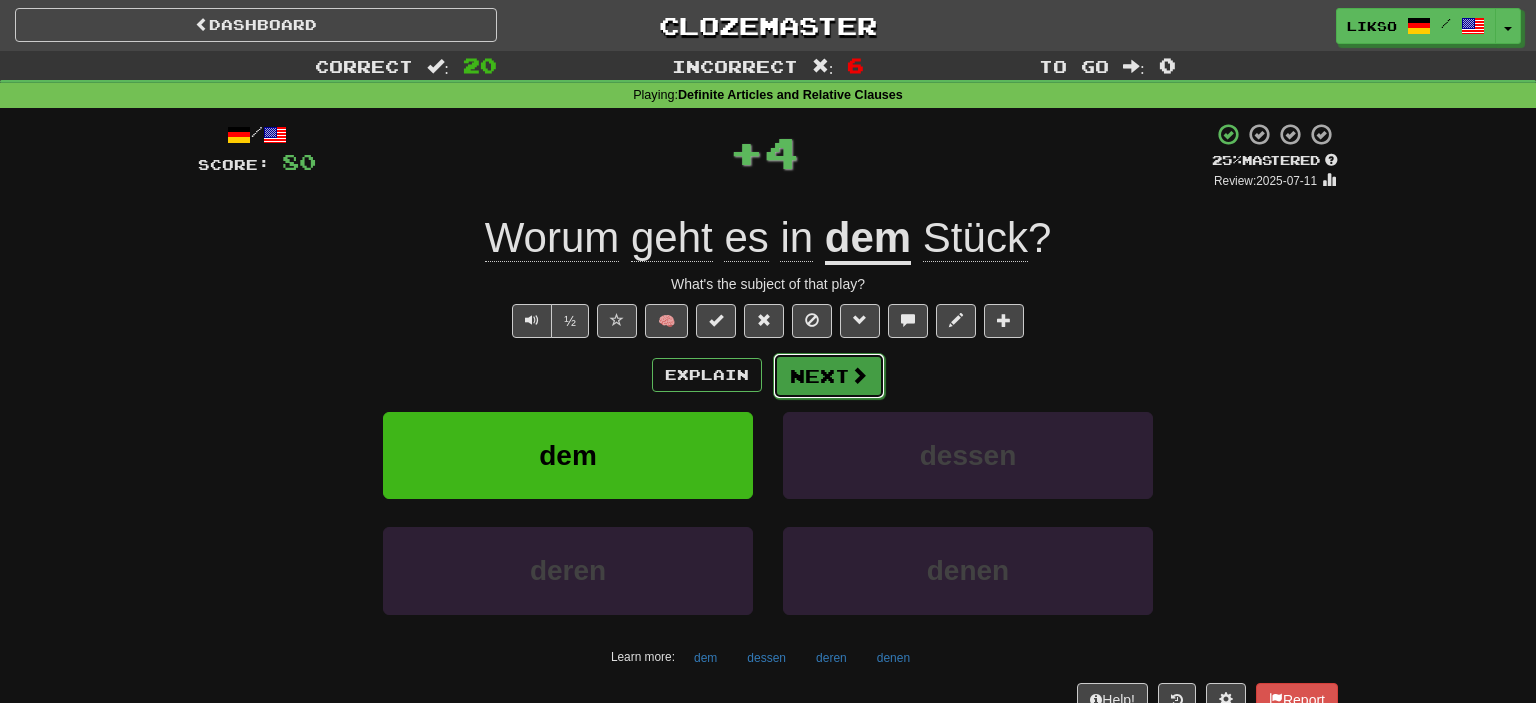 click on "Next" at bounding box center [829, 376] 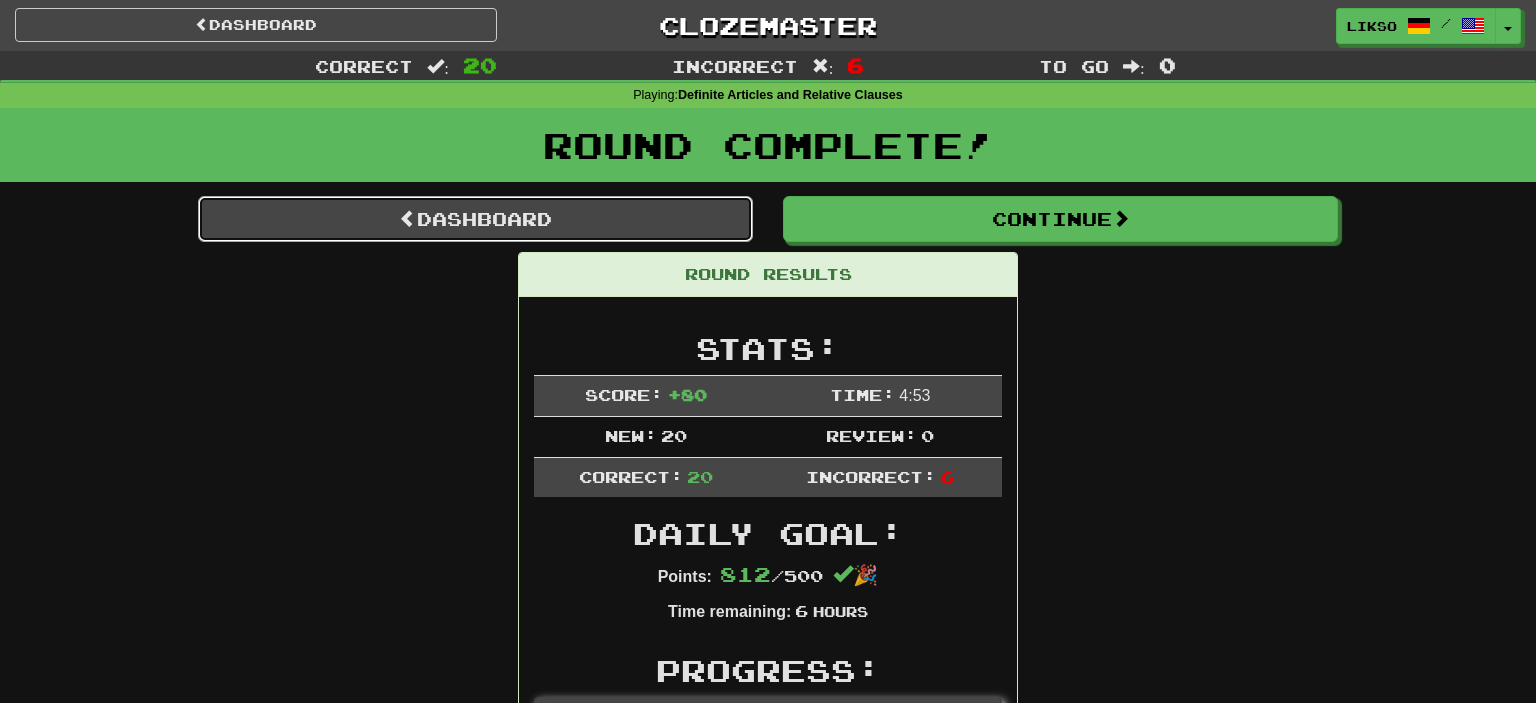 click on "Dashboard" at bounding box center [475, 219] 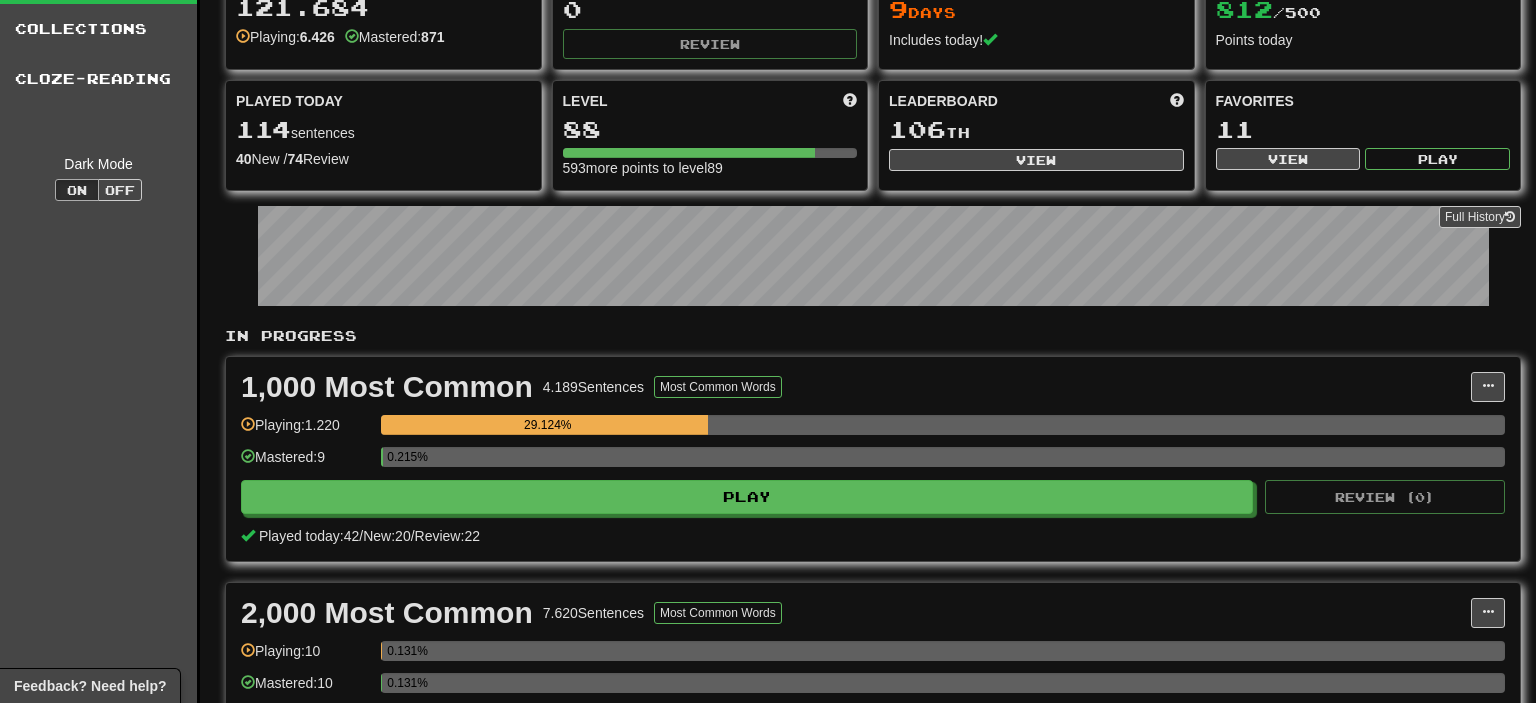 scroll, scrollTop: 211, scrollLeft: 0, axis: vertical 